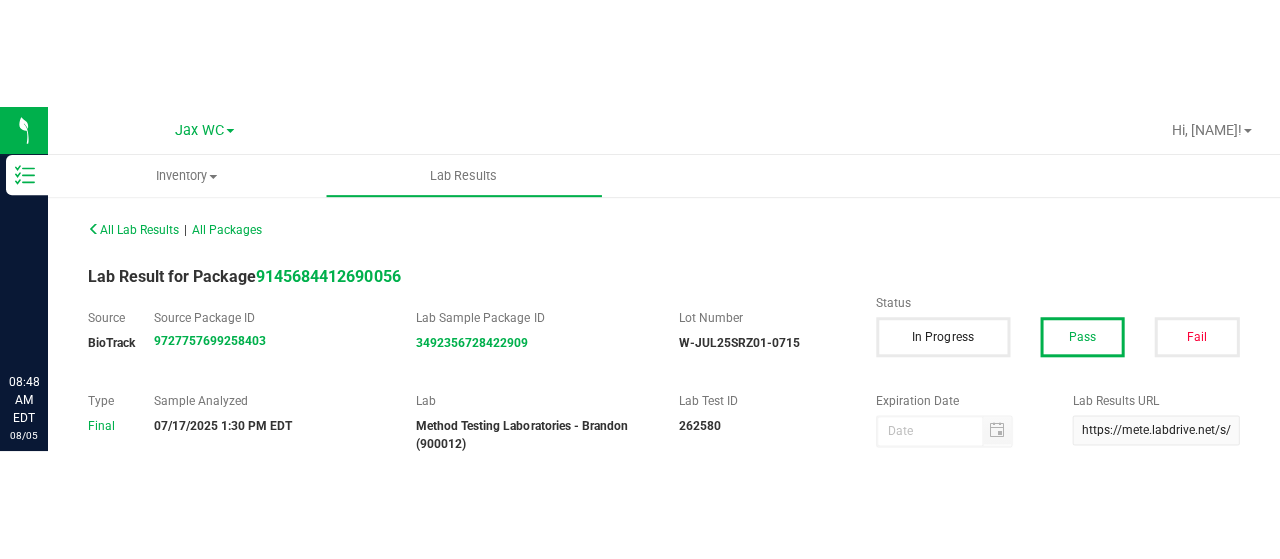 scroll, scrollTop: 0, scrollLeft: 0, axis: both 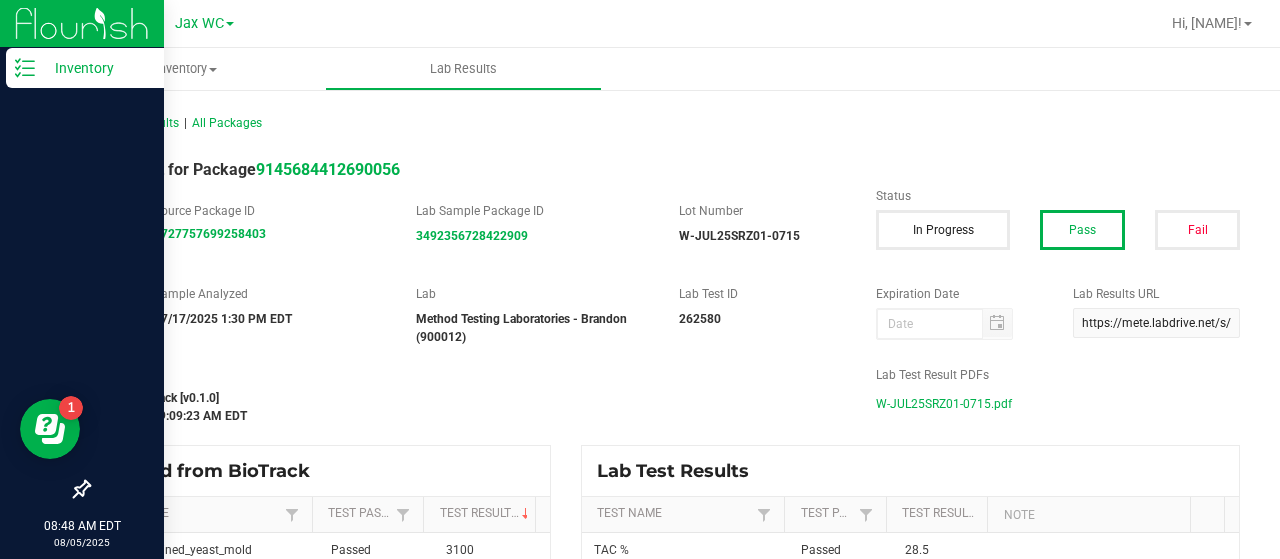 click 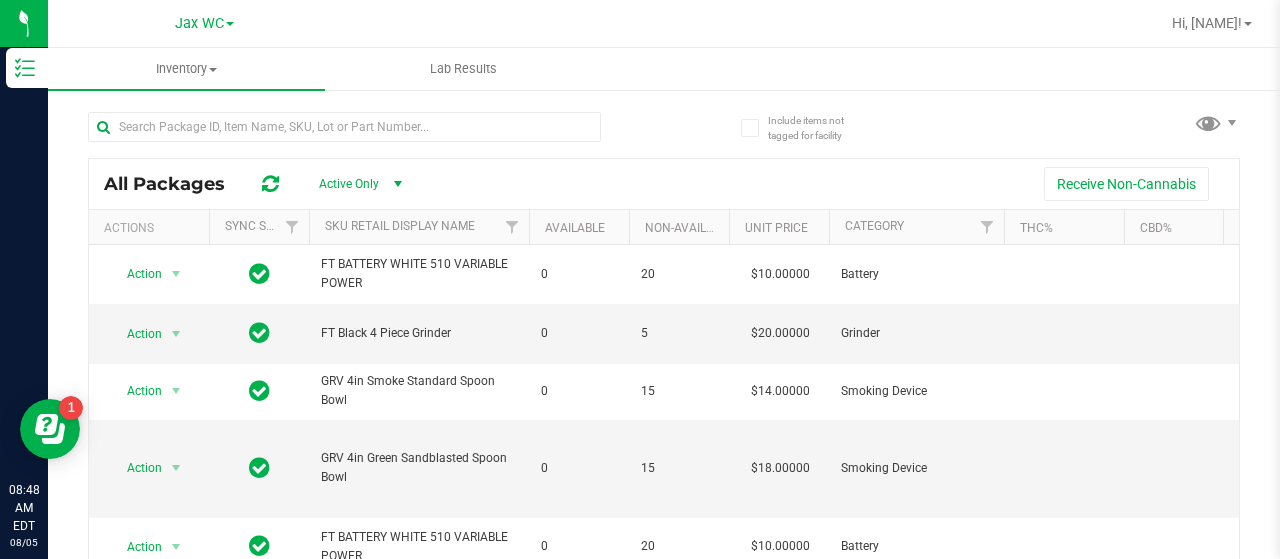 click on "Jax WC" at bounding box center (204, 22) 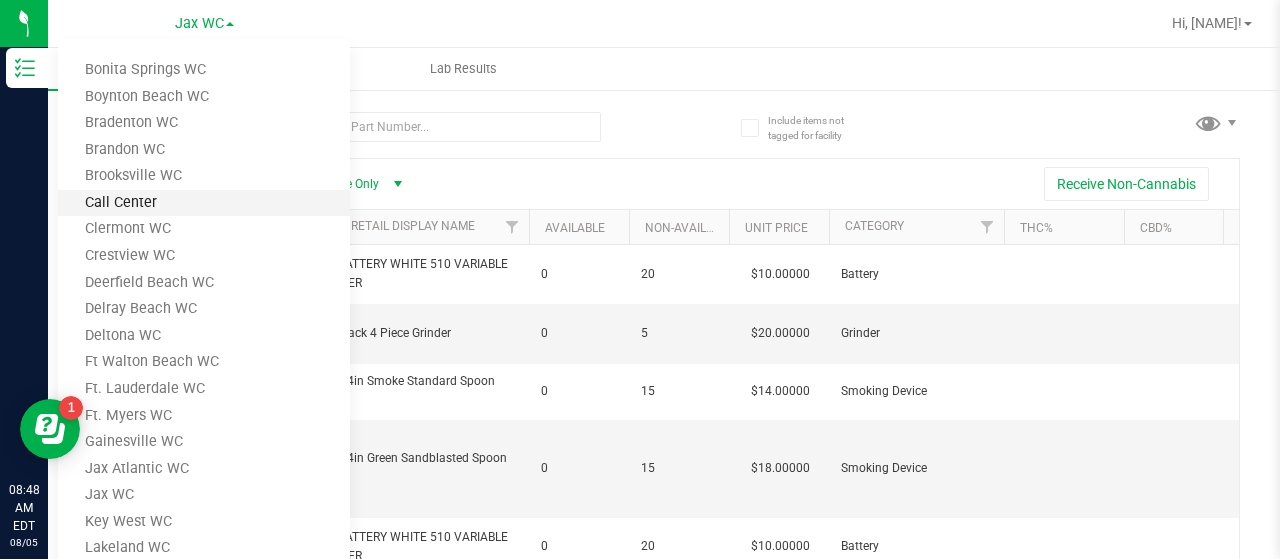 click on "Call Center" at bounding box center [204, 203] 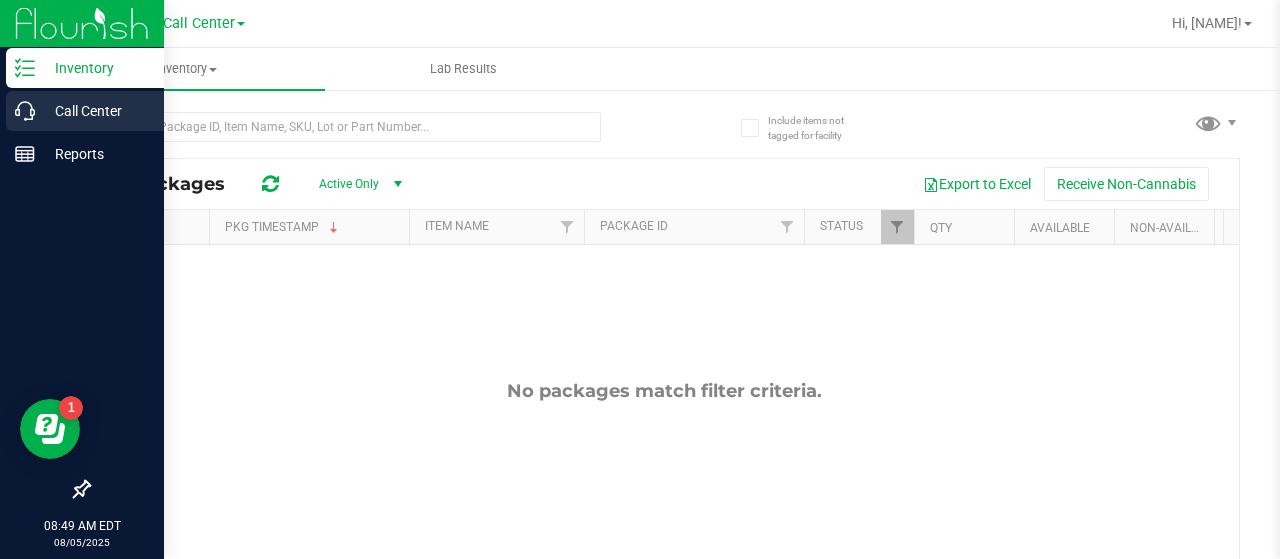 click 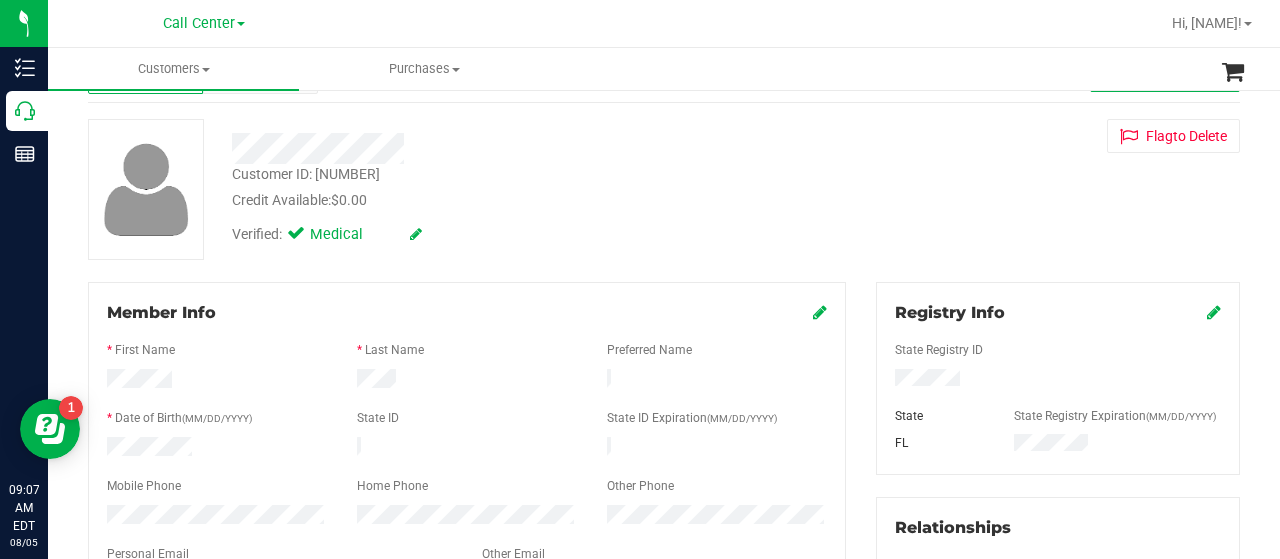 scroll, scrollTop: 0, scrollLeft: 0, axis: both 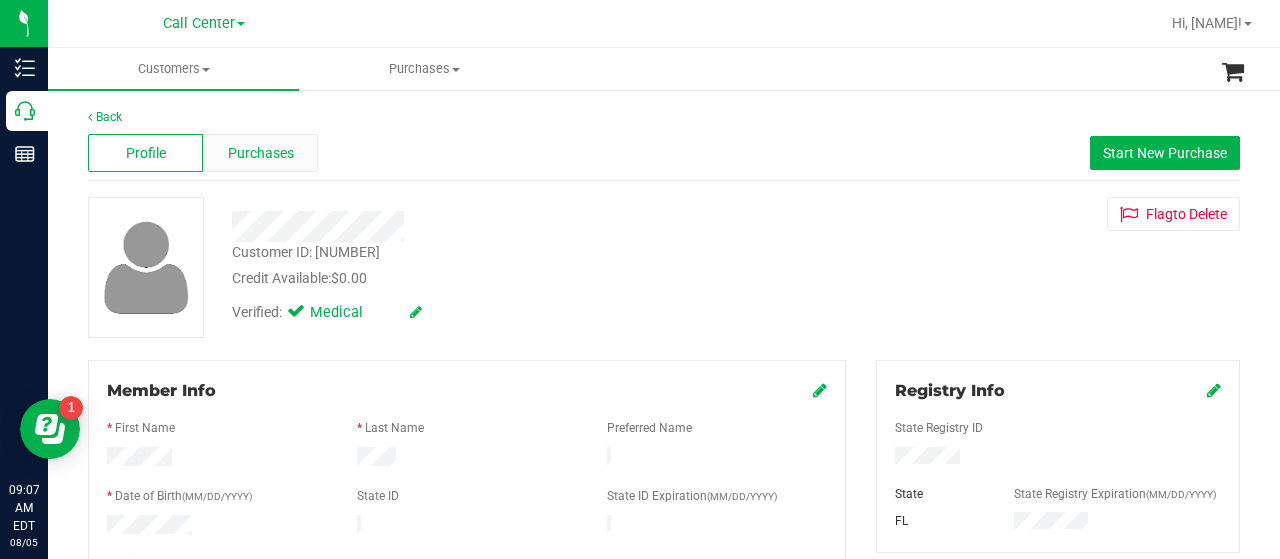 click on "Purchases" at bounding box center (261, 153) 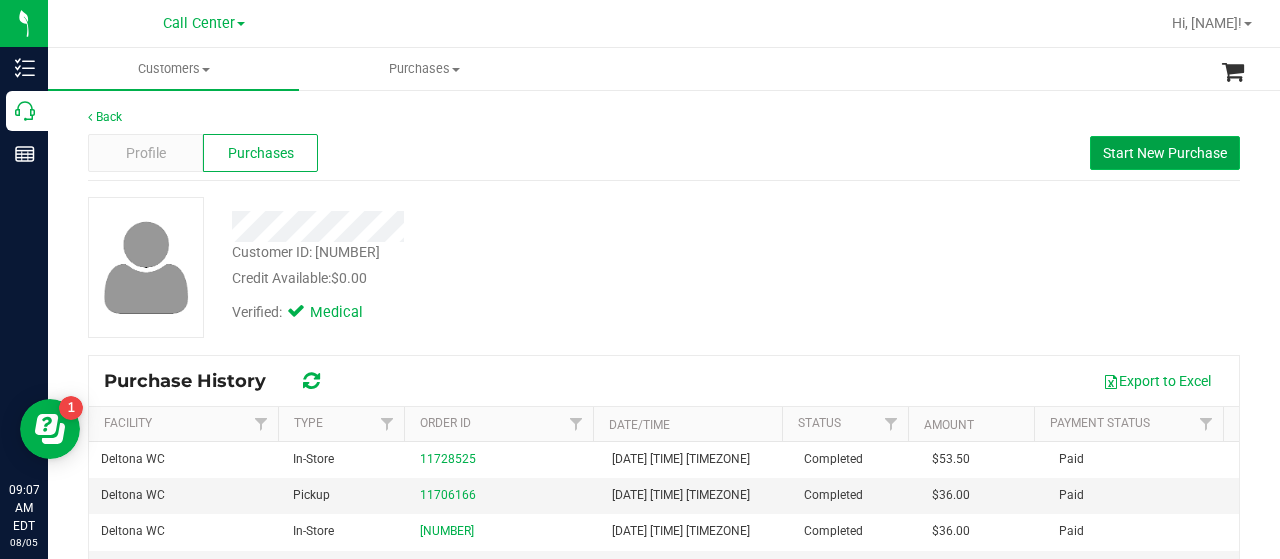 click on "Start New Purchase" at bounding box center (1165, 153) 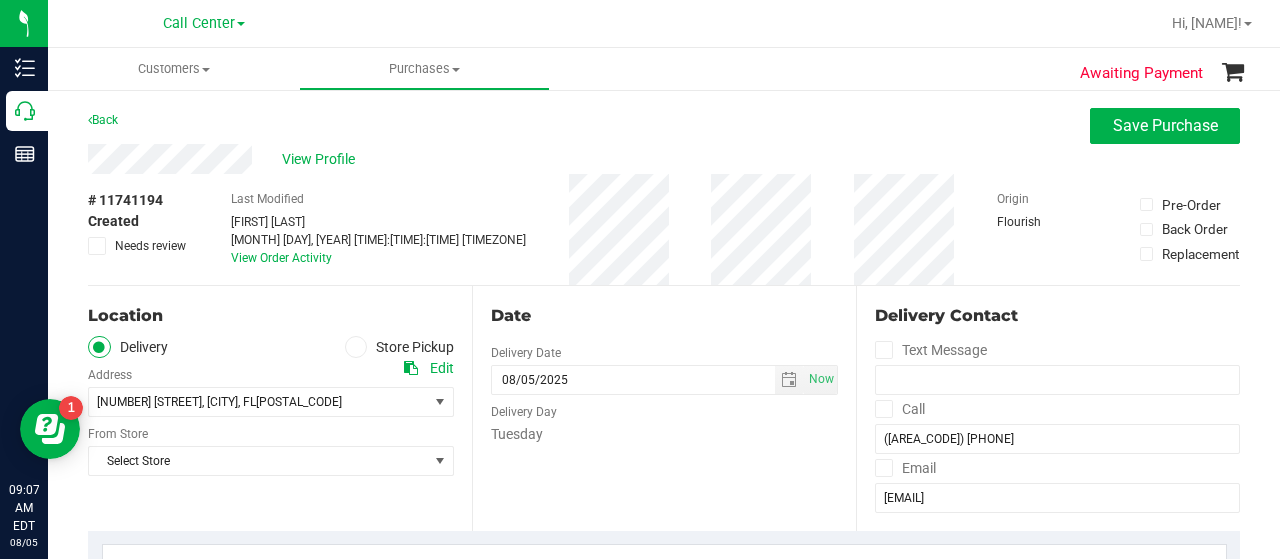 click at bounding box center (356, 347) 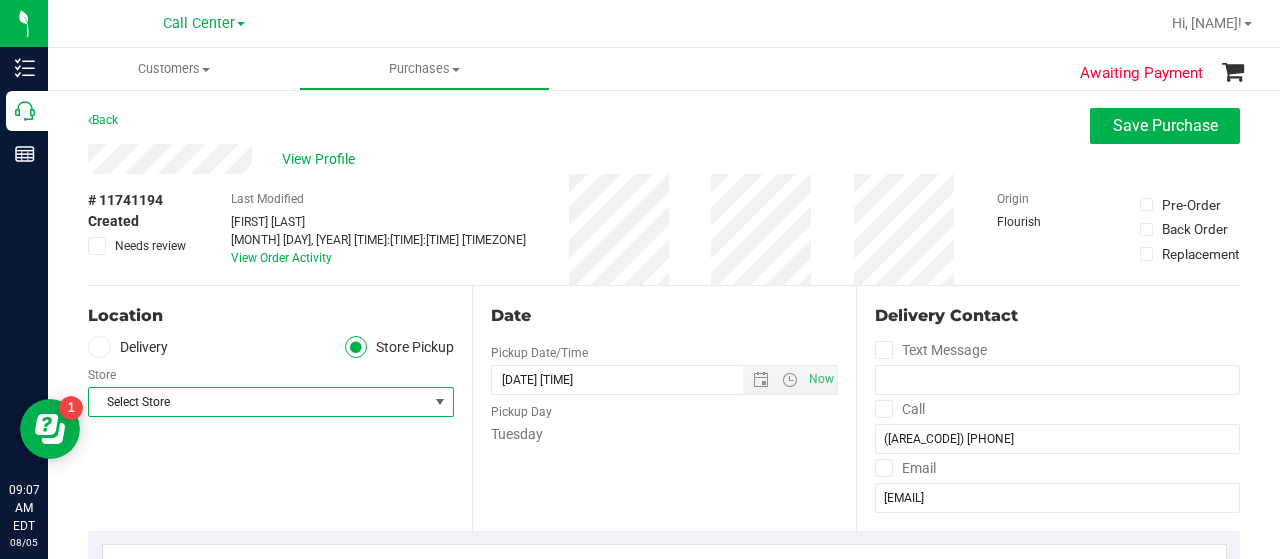 click on "Select Store" at bounding box center (258, 402) 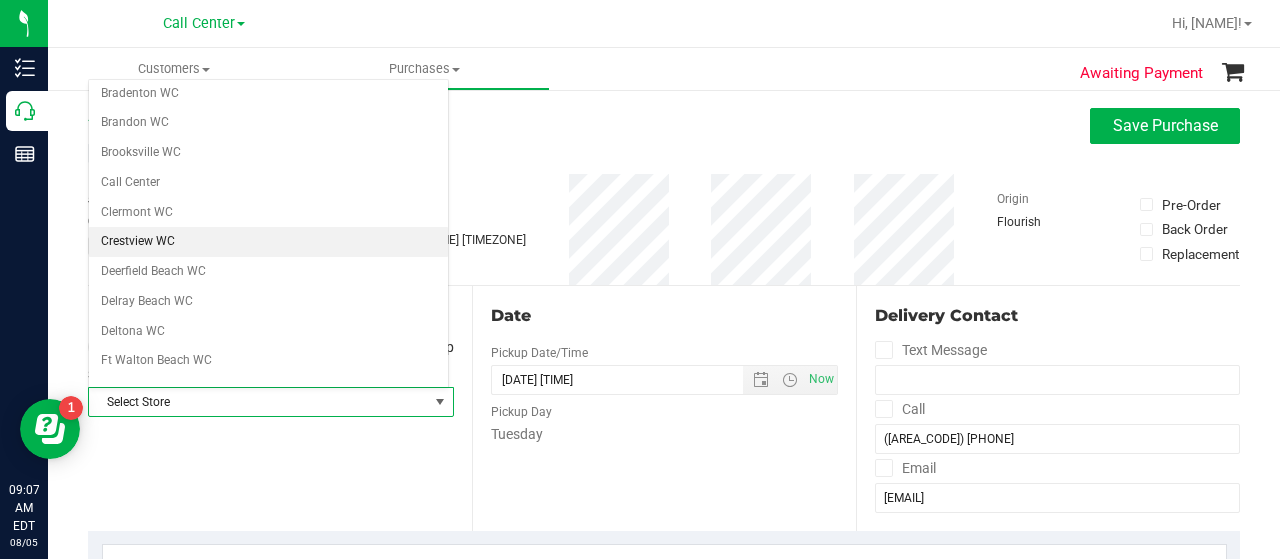 scroll, scrollTop: 66, scrollLeft: 0, axis: vertical 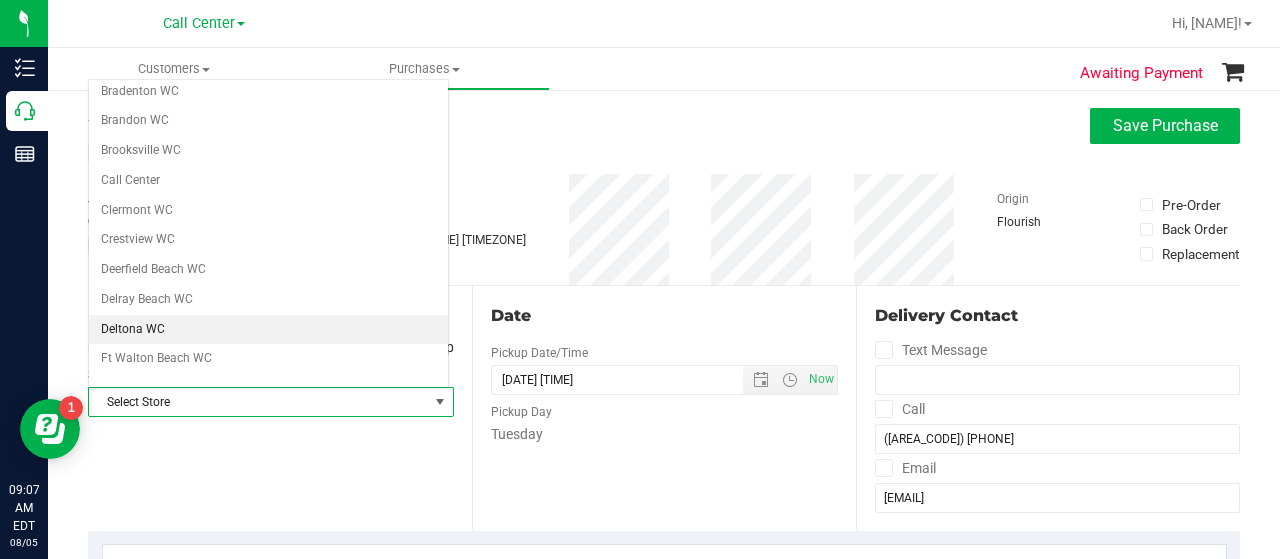 click on "Deltona WC" at bounding box center (268, 330) 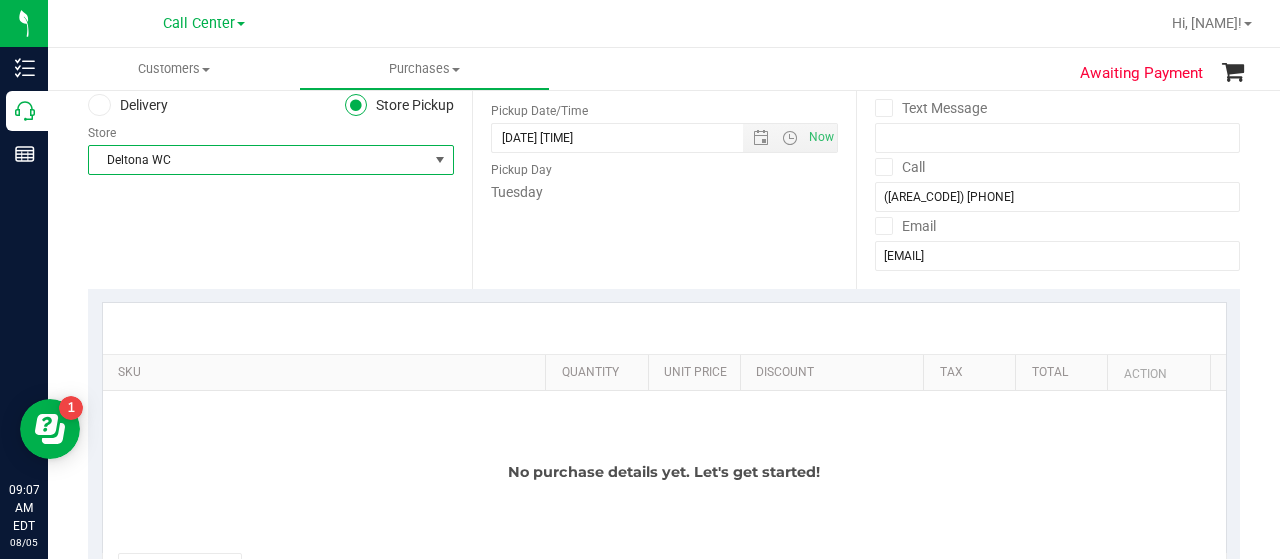 scroll, scrollTop: 422, scrollLeft: 0, axis: vertical 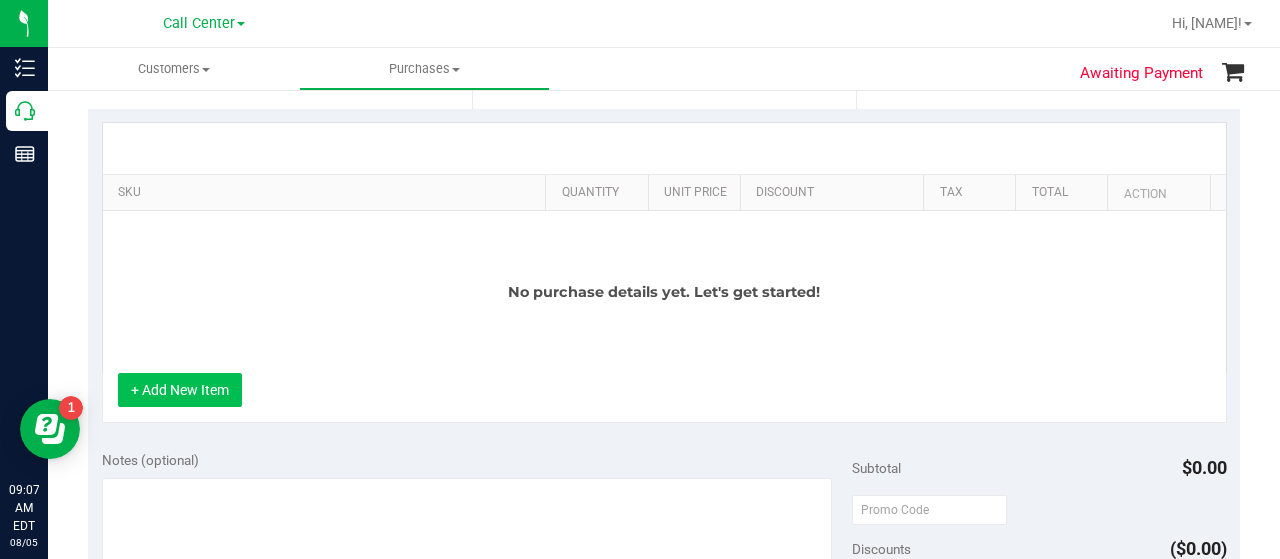 click on "+ Add New Item" at bounding box center (180, 390) 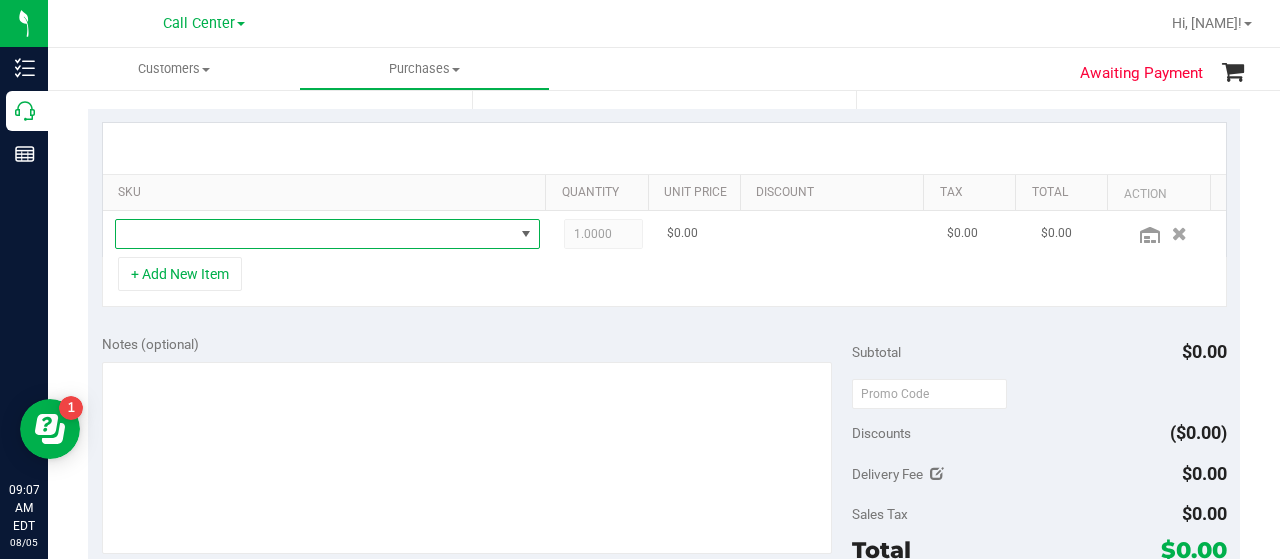 click at bounding box center [315, 234] 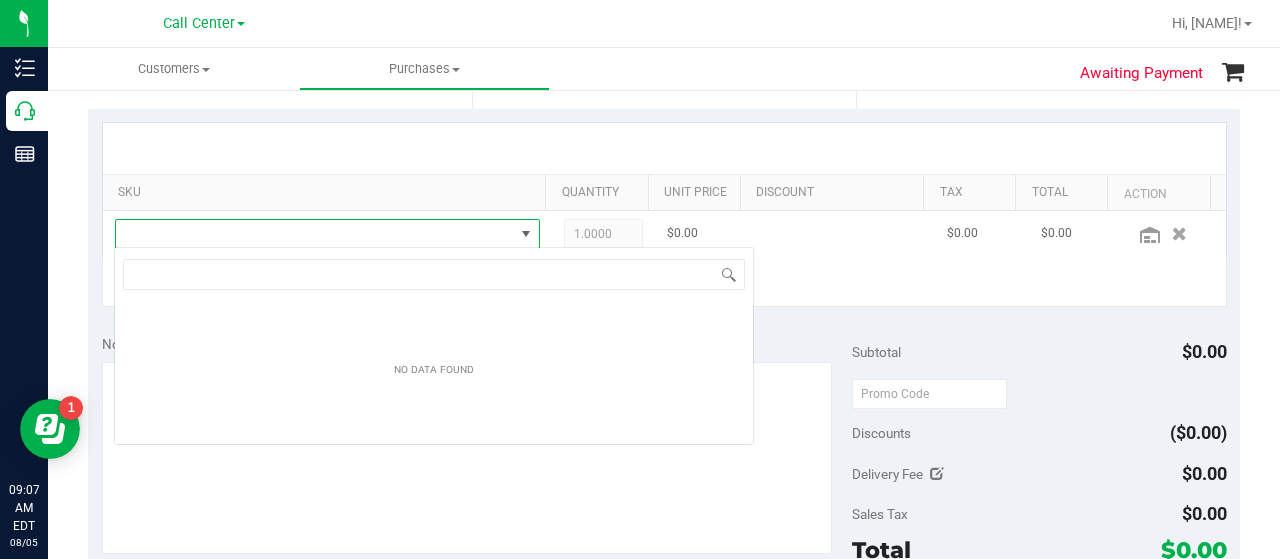 scroll, scrollTop: 99970, scrollLeft: 99586, axis: both 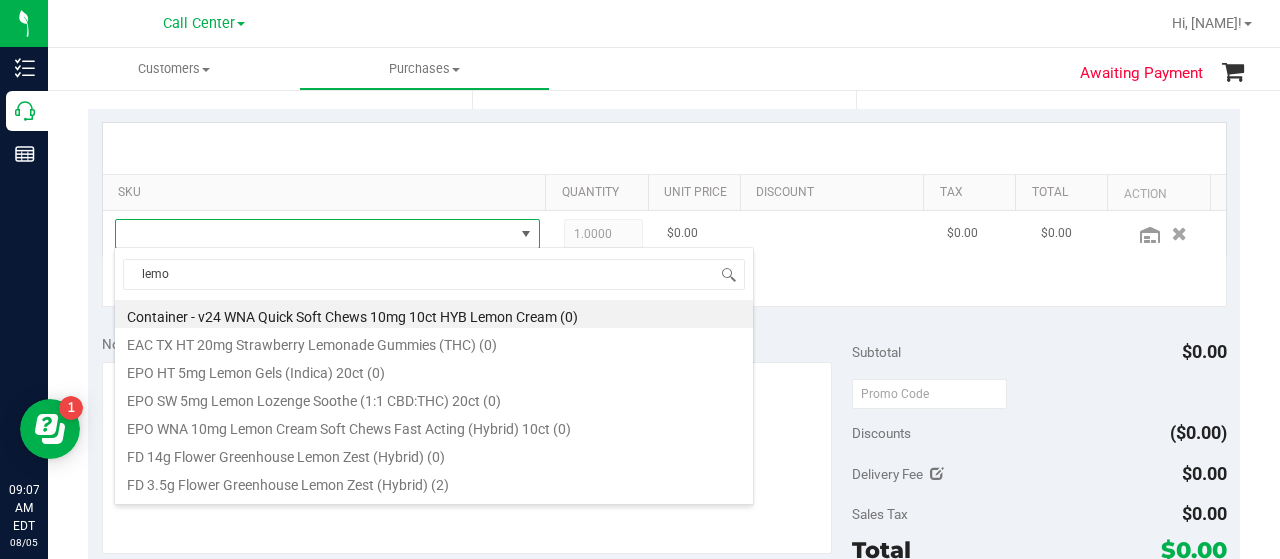 type on "lemon" 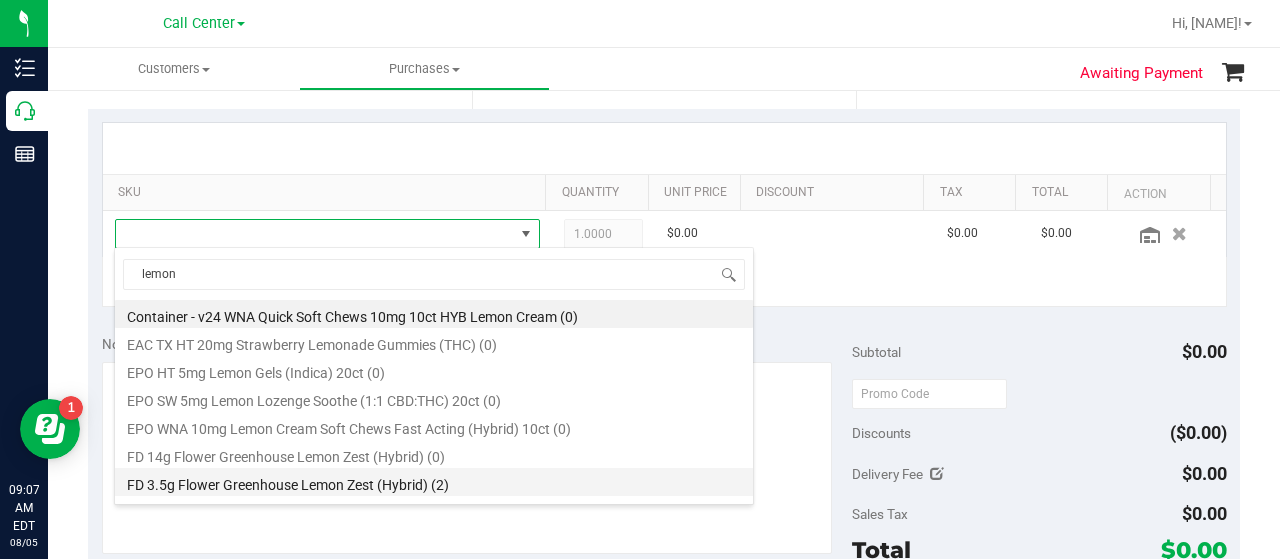 click on "FD 3.5g Flower Greenhouse Lemon Zest (Hybrid) (2)" at bounding box center (434, 482) 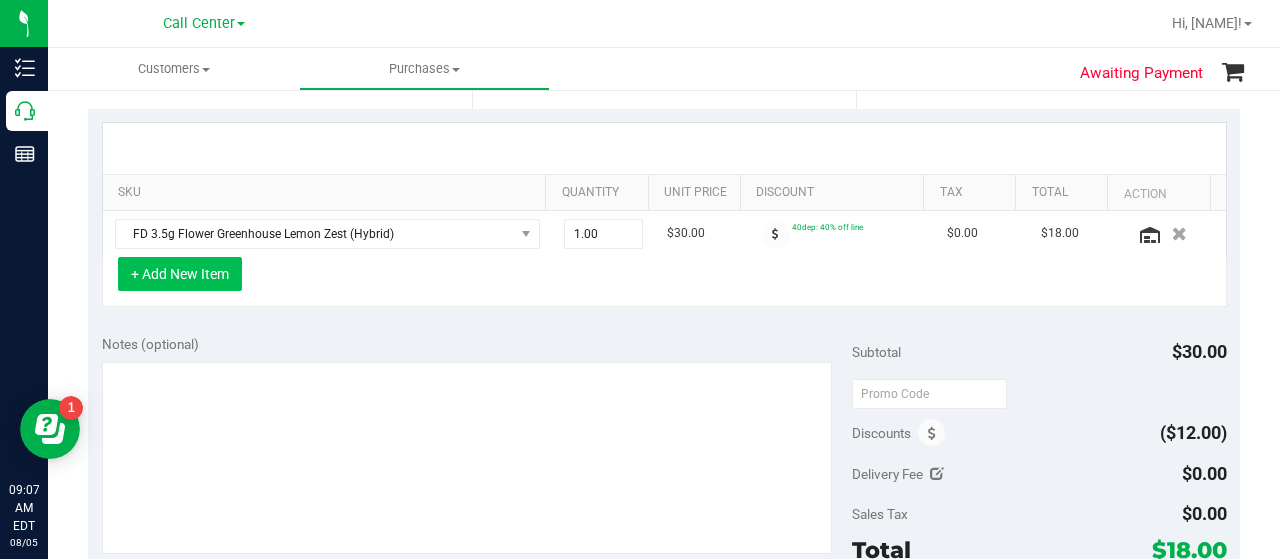 click on "+ Add New Item" at bounding box center (180, 274) 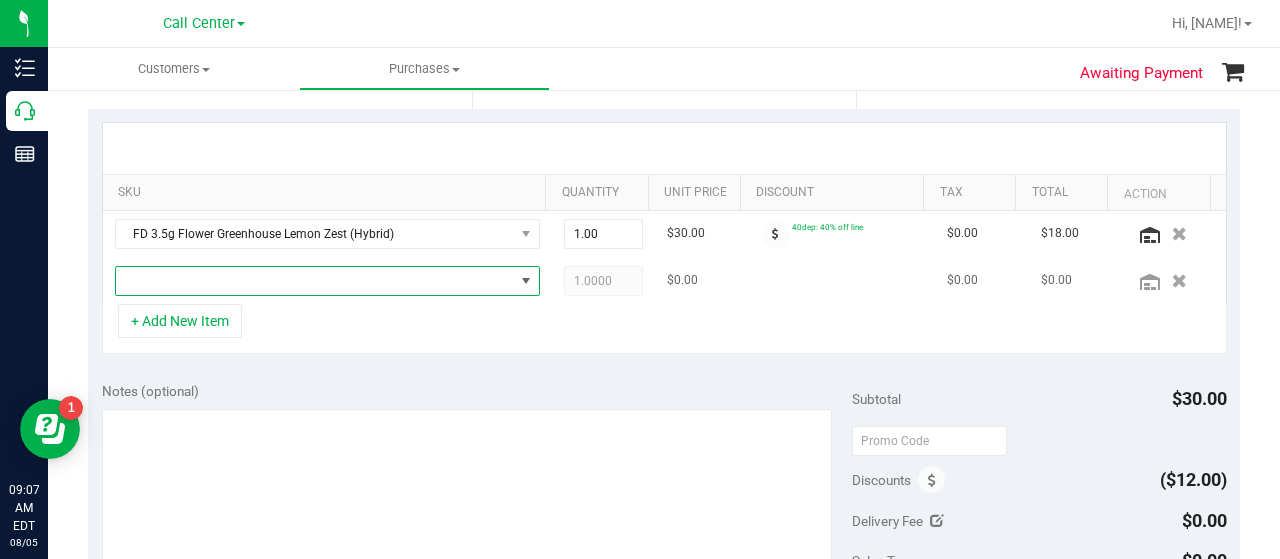 click at bounding box center [315, 281] 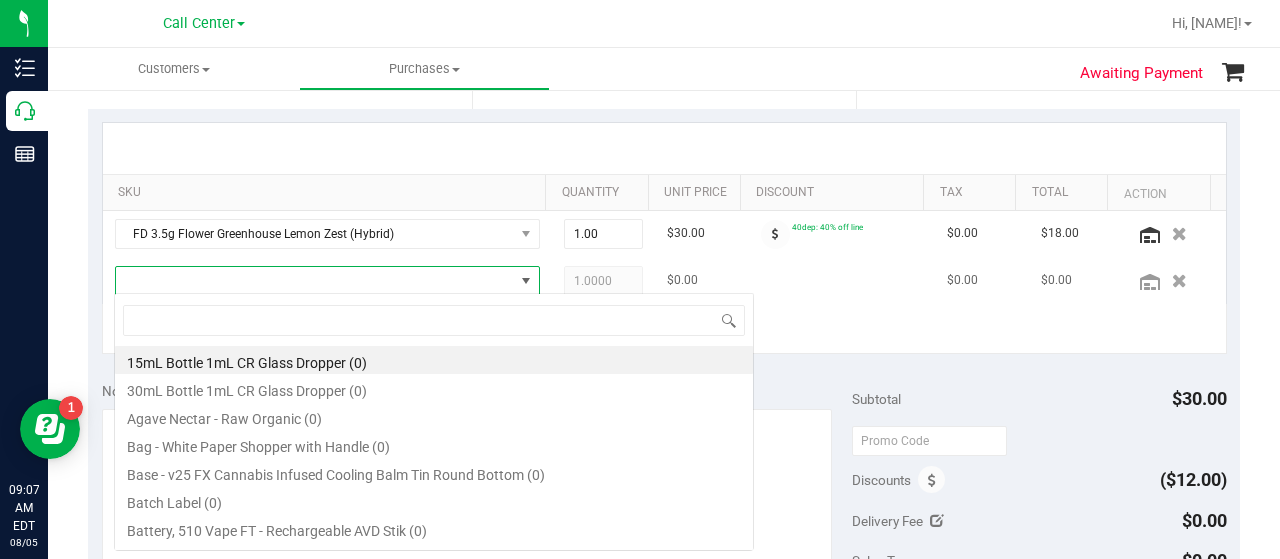scroll, scrollTop: 99970, scrollLeft: 99586, axis: both 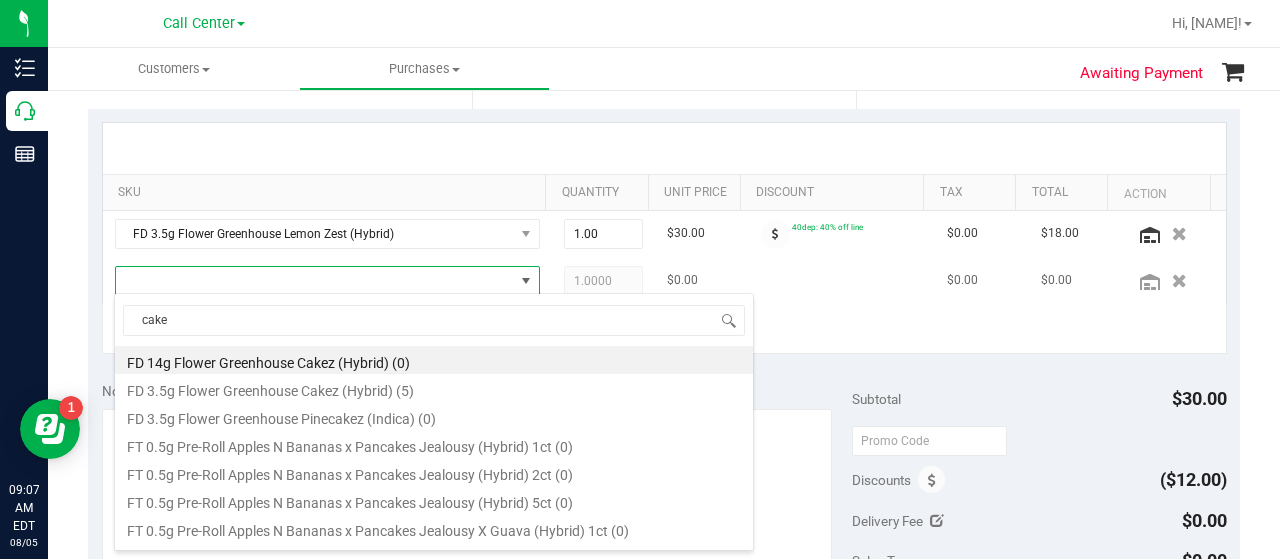 type on "cakez" 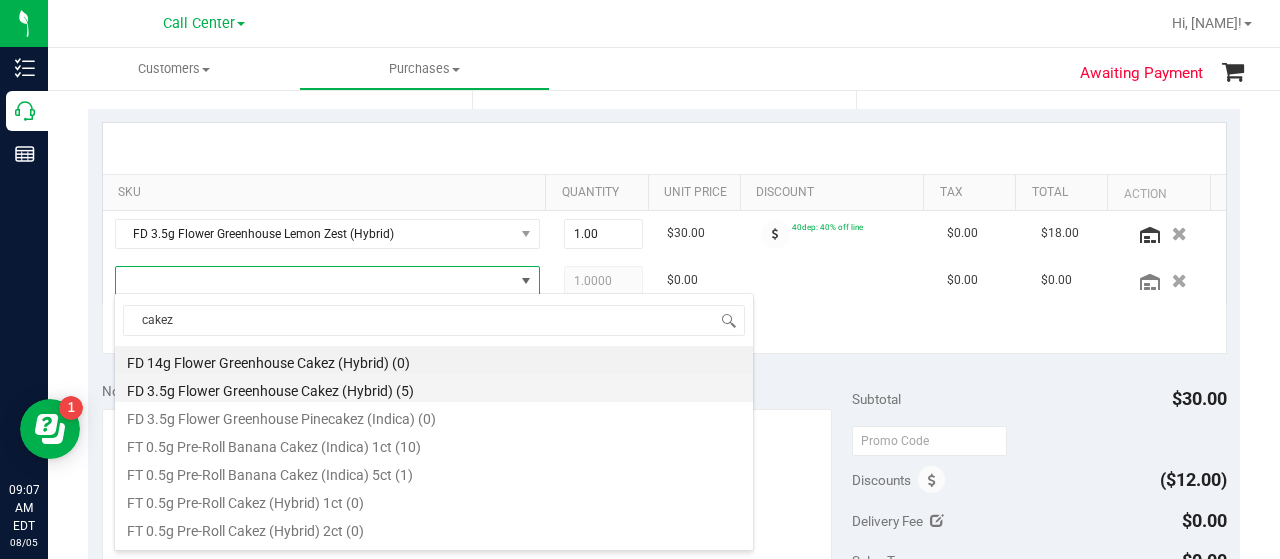click on "FD 3.5g Flower Greenhouse Cakez (Hybrid) (5)" at bounding box center [434, 388] 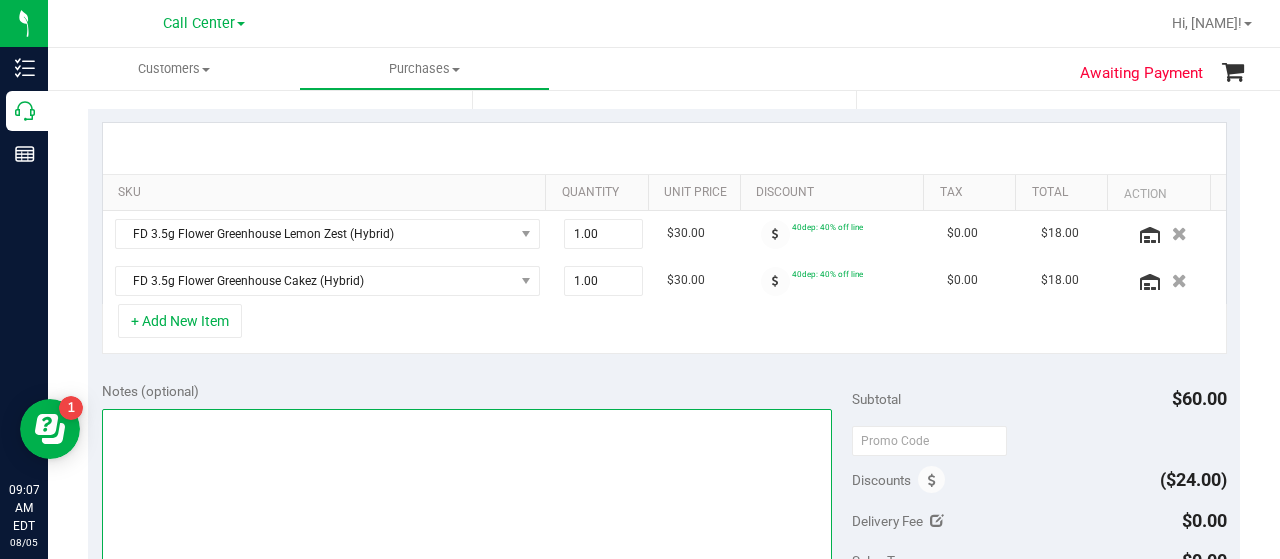 drag, startPoint x: 228, startPoint y: 460, endPoint x: 212, endPoint y: 442, distance: 24.083189 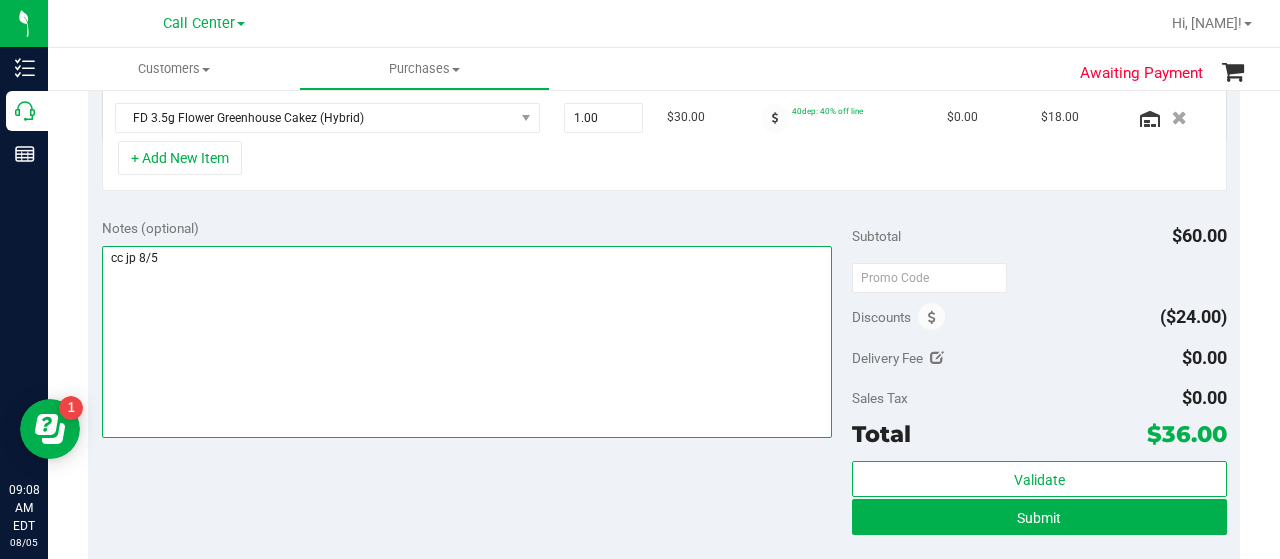 scroll, scrollTop: 587, scrollLeft: 0, axis: vertical 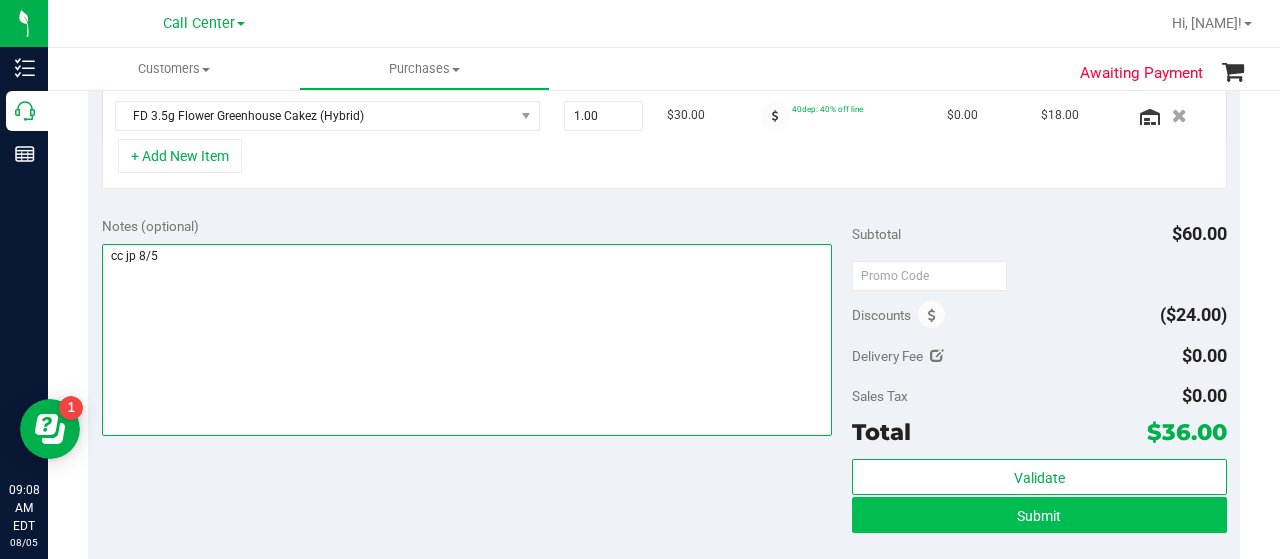 type on "cc jp 8/5" 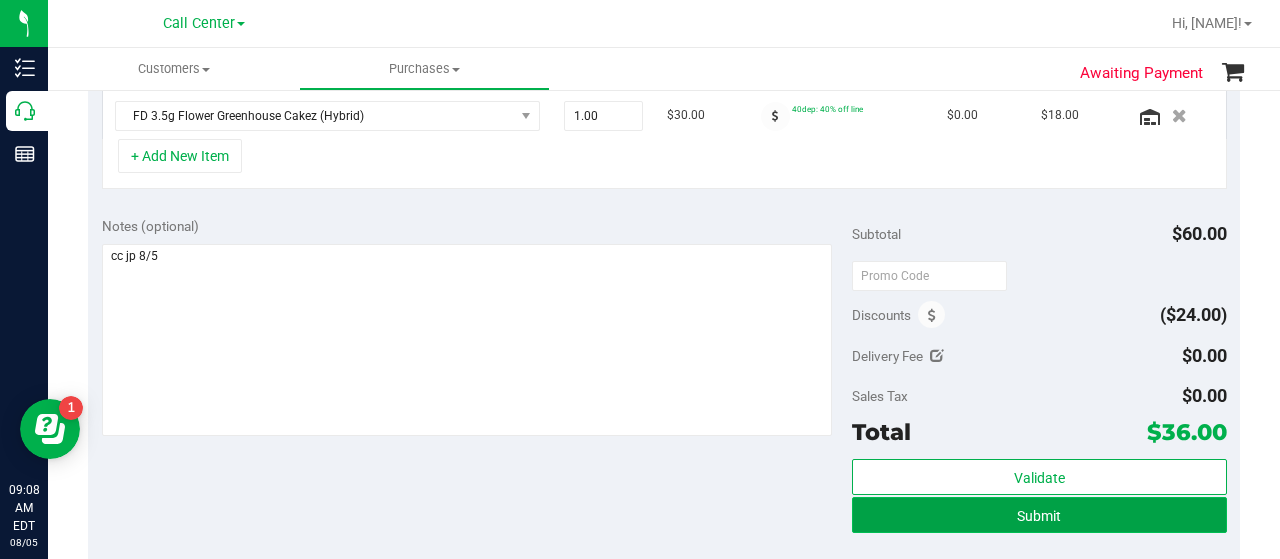 click on "Submit" at bounding box center [1039, 515] 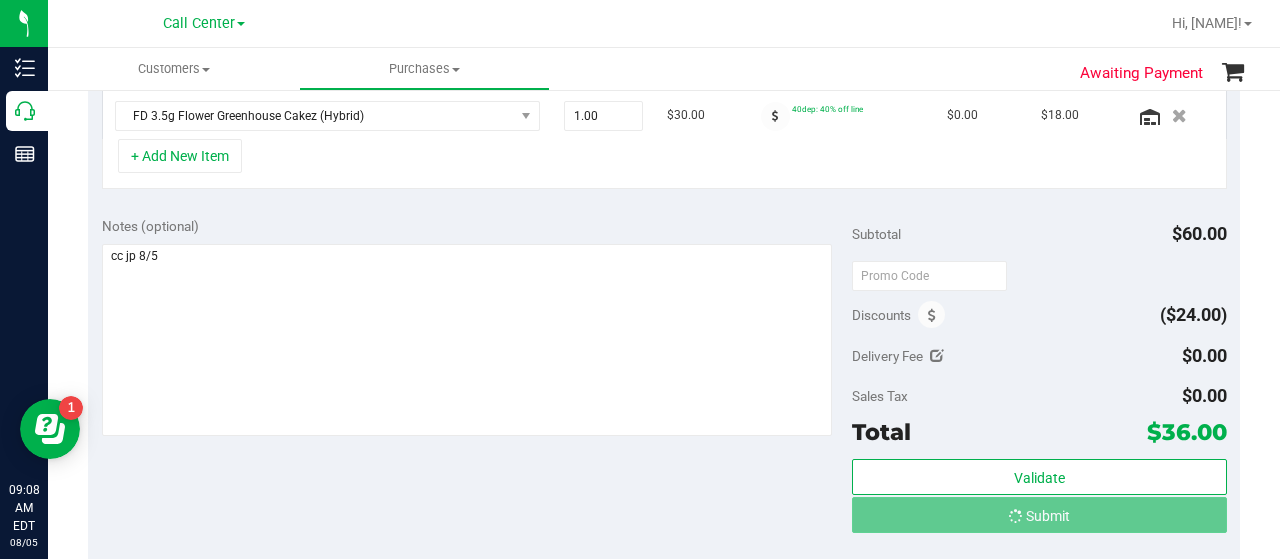 scroll, scrollTop: 556, scrollLeft: 0, axis: vertical 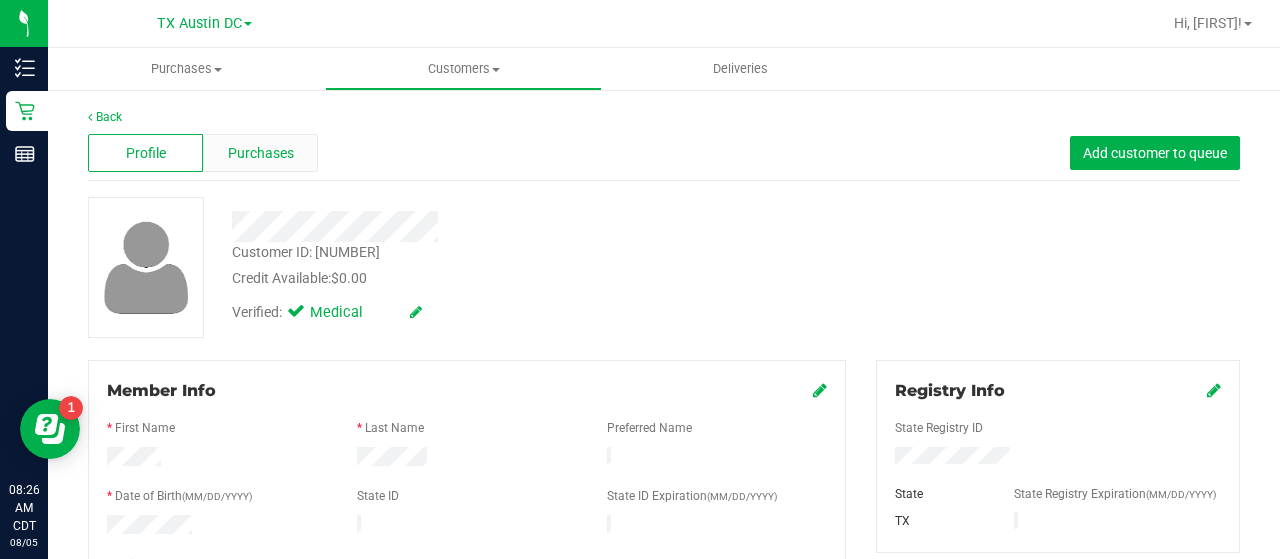 click on "Purchases" at bounding box center (261, 153) 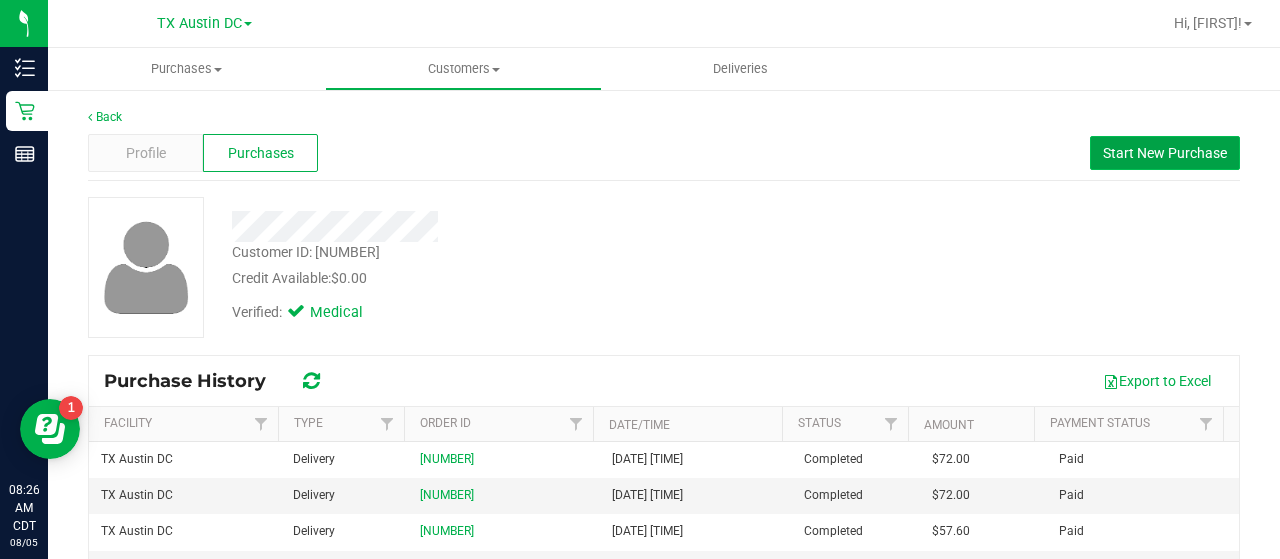 click on "Start New Purchase" at bounding box center [1165, 153] 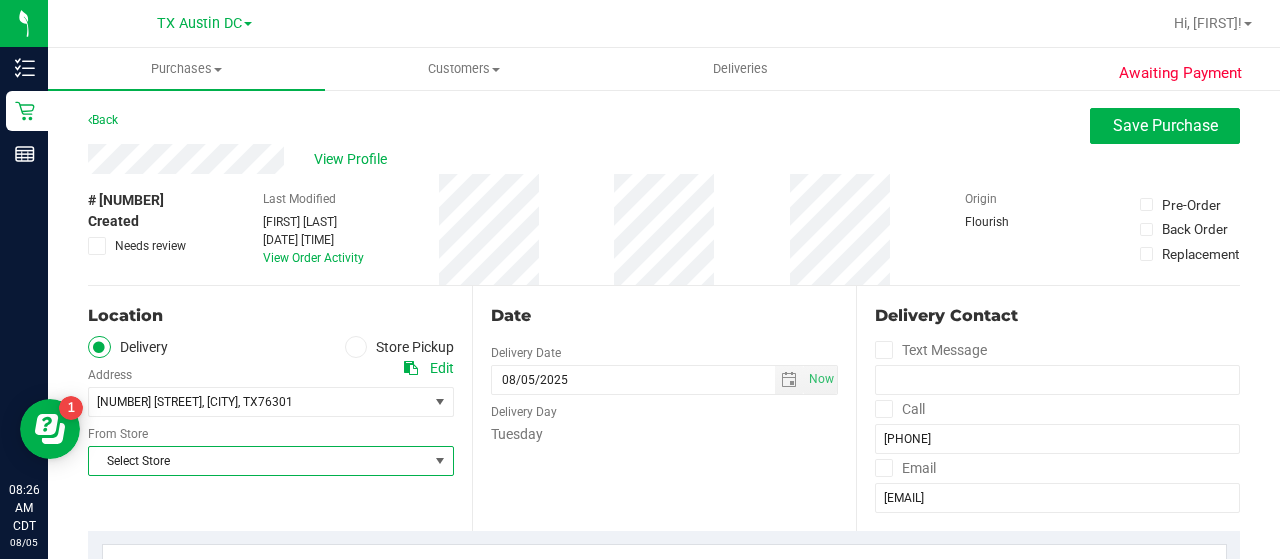 click at bounding box center (440, 461) 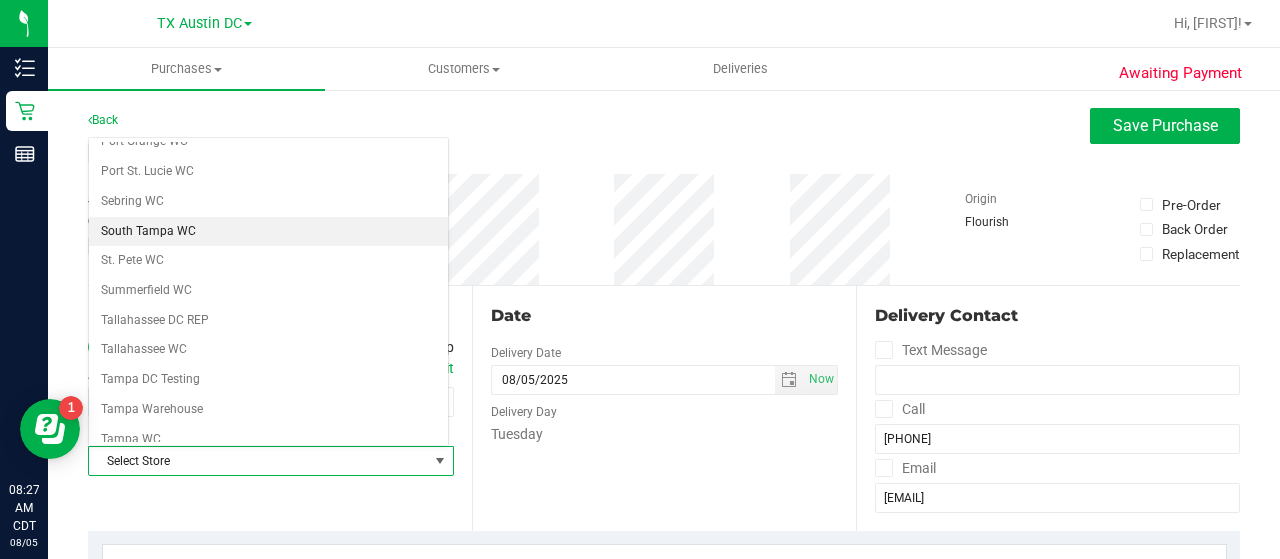 scroll, scrollTop: 1204, scrollLeft: 0, axis: vertical 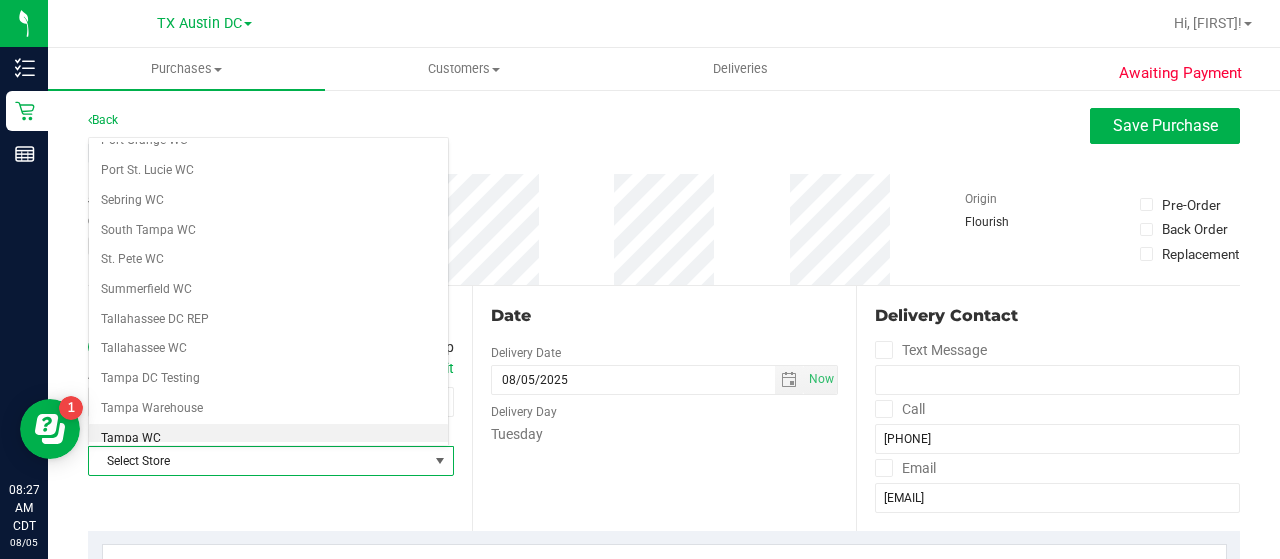 drag, startPoint x: 337, startPoint y: 413, endPoint x: 318, endPoint y: 403, distance: 21.470911 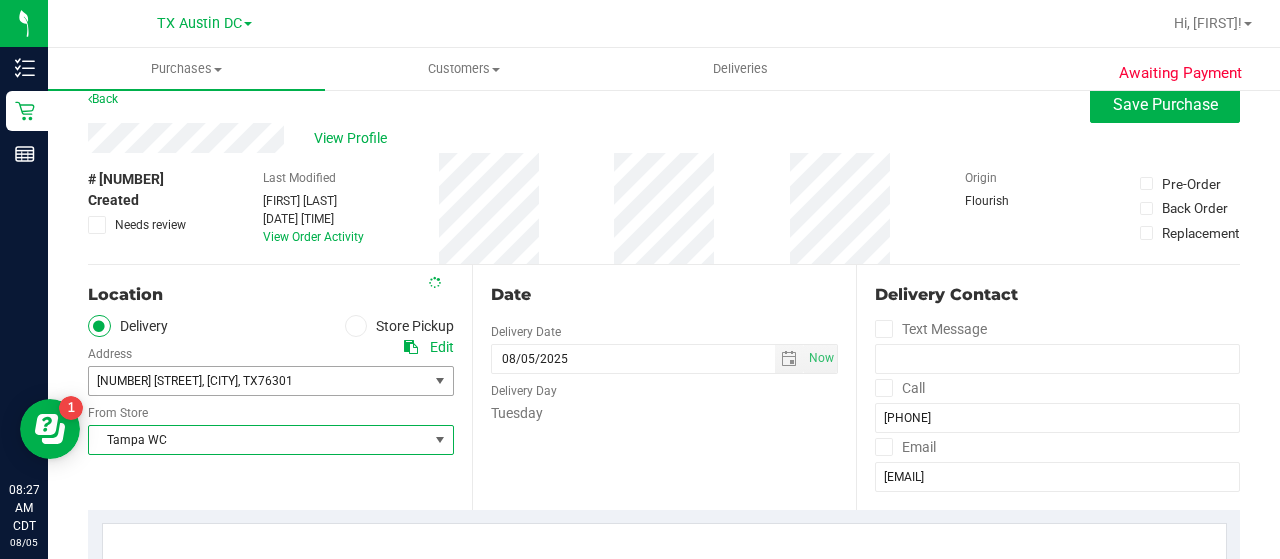 scroll, scrollTop: 22, scrollLeft: 0, axis: vertical 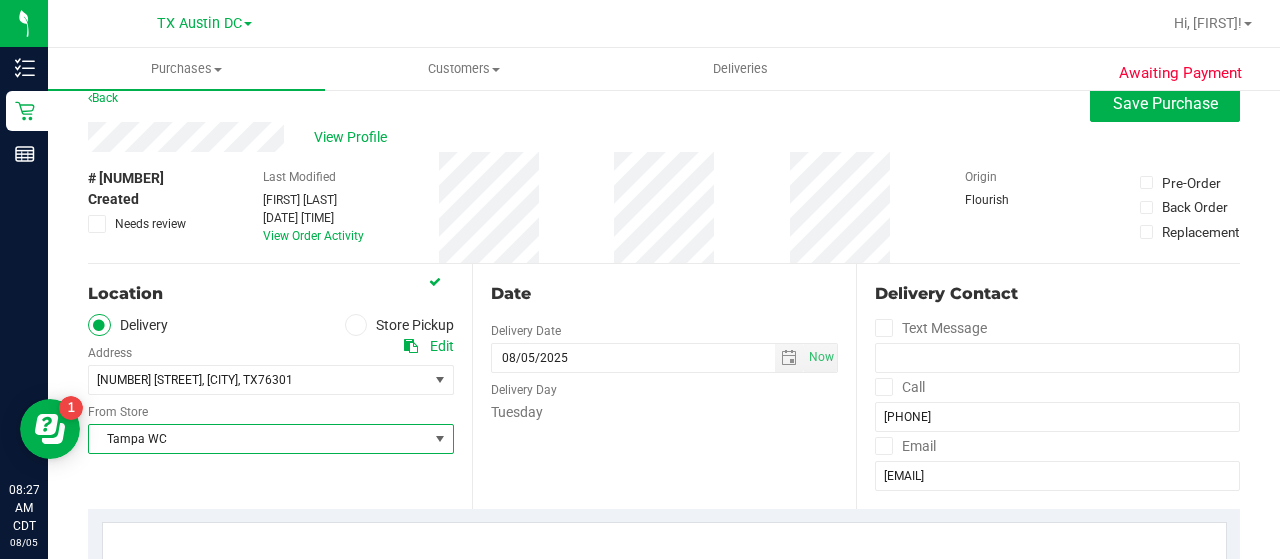 click on "Tampa WC" at bounding box center [258, 439] 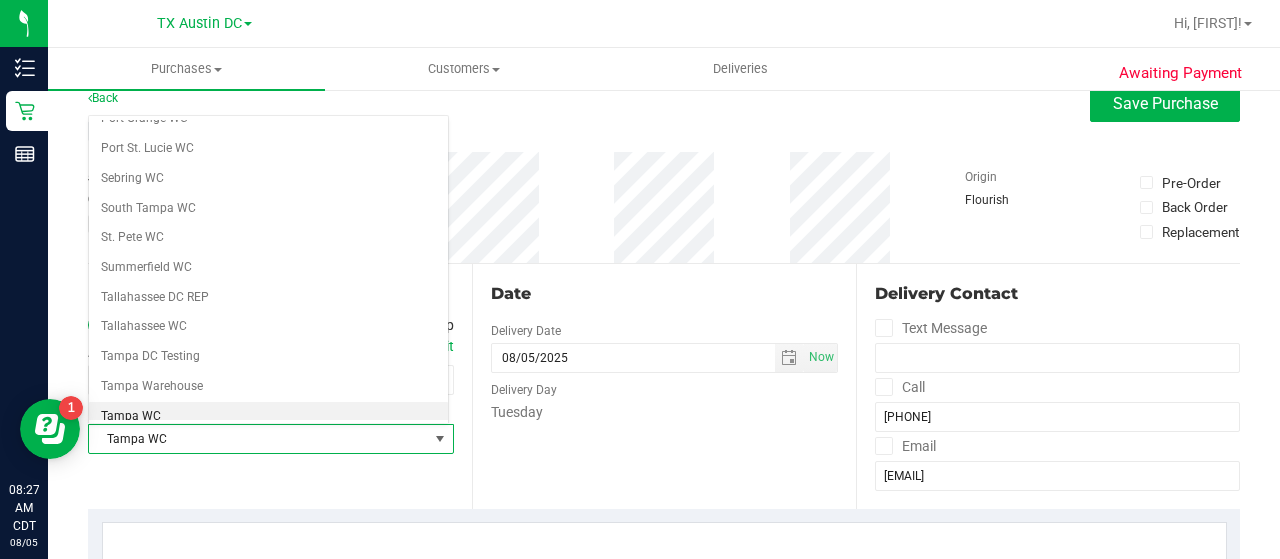 click on "TX Austin DC" at bounding box center (268, 446) 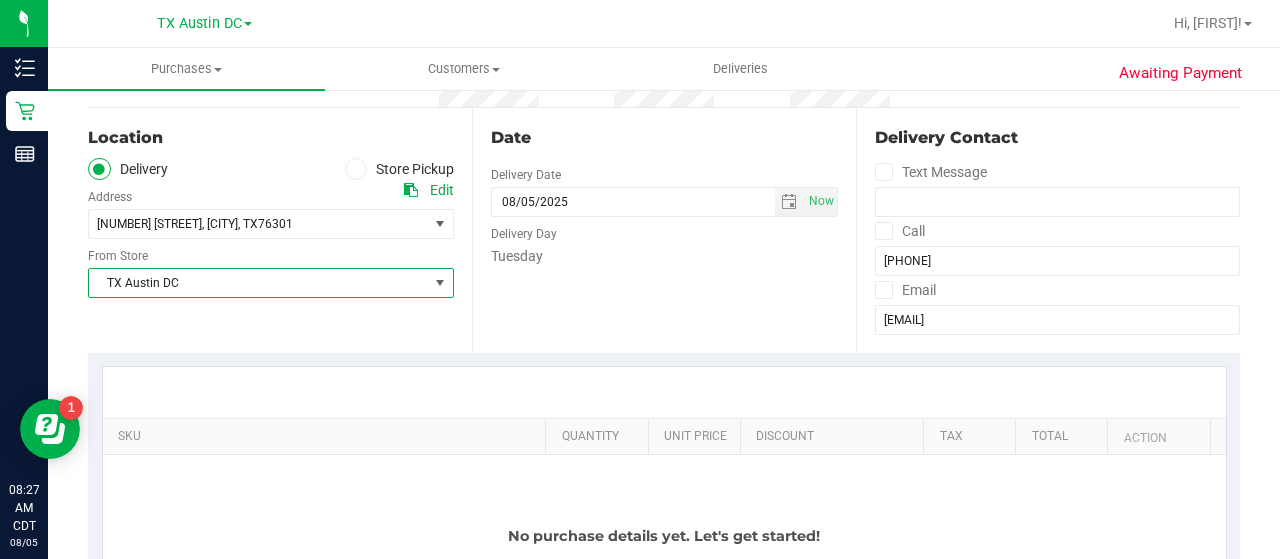 scroll, scrollTop: 320, scrollLeft: 0, axis: vertical 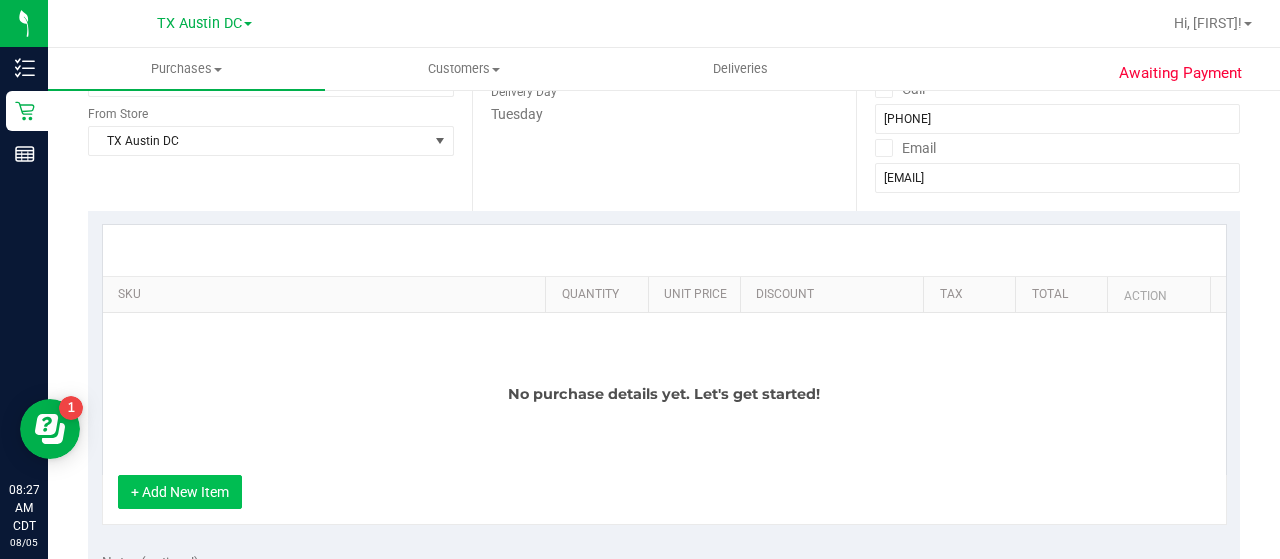 click on "+ Add New Item" at bounding box center [180, 492] 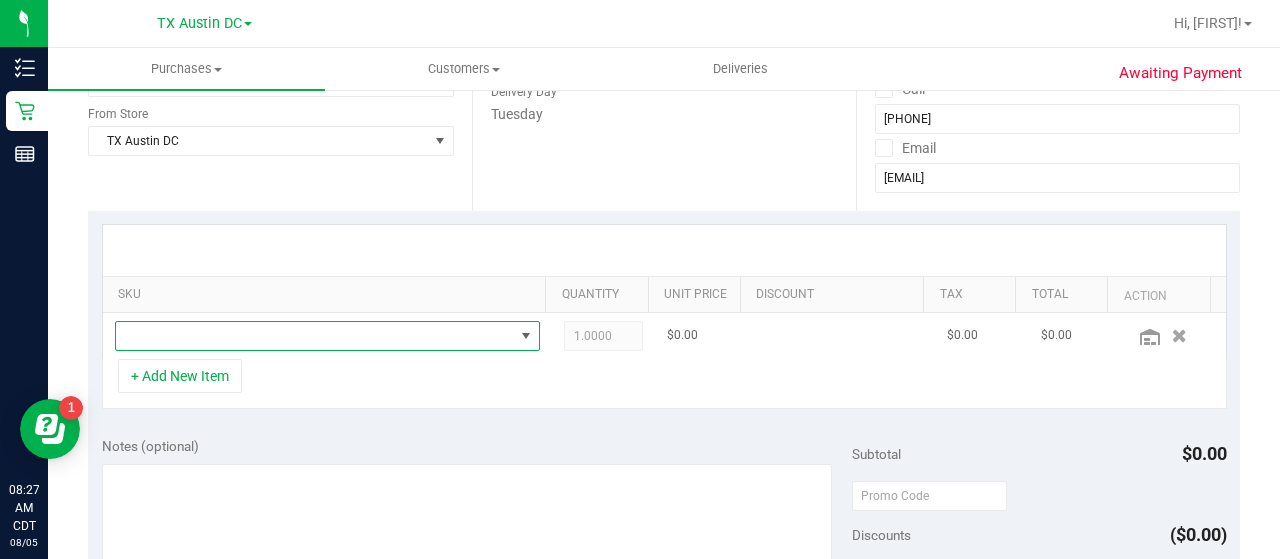 click at bounding box center [315, 336] 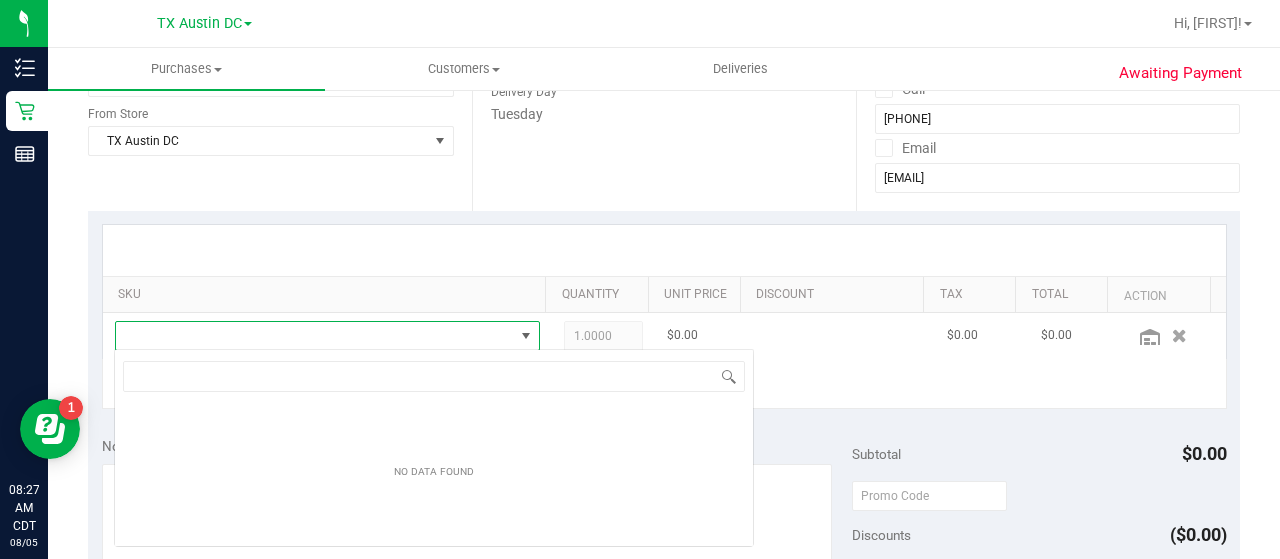 scroll, scrollTop: 99970, scrollLeft: 99586, axis: both 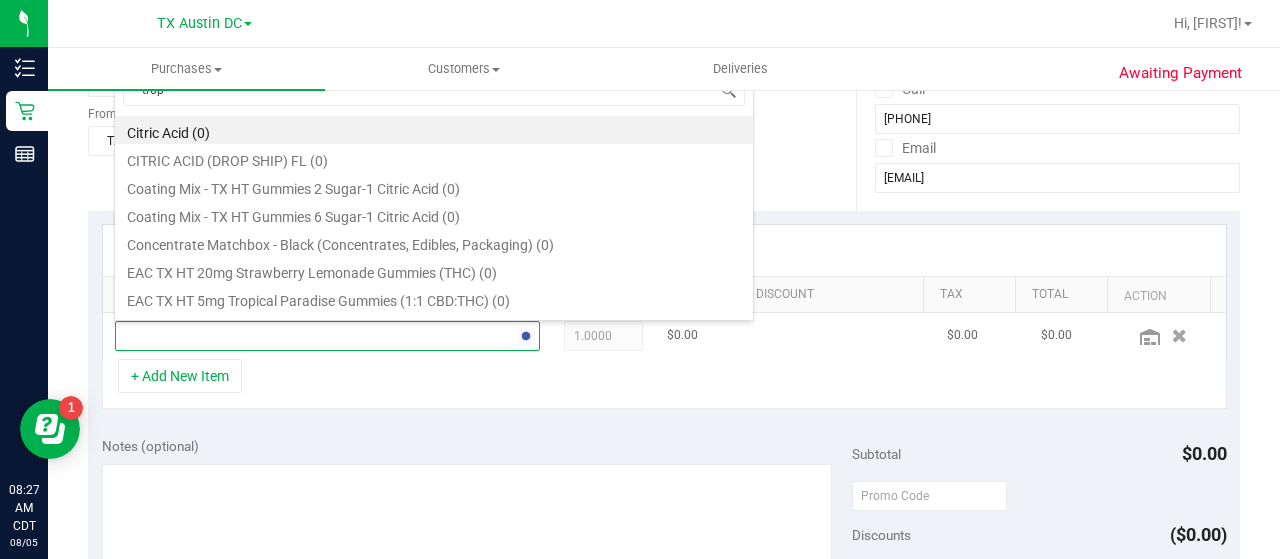 type on "tropi" 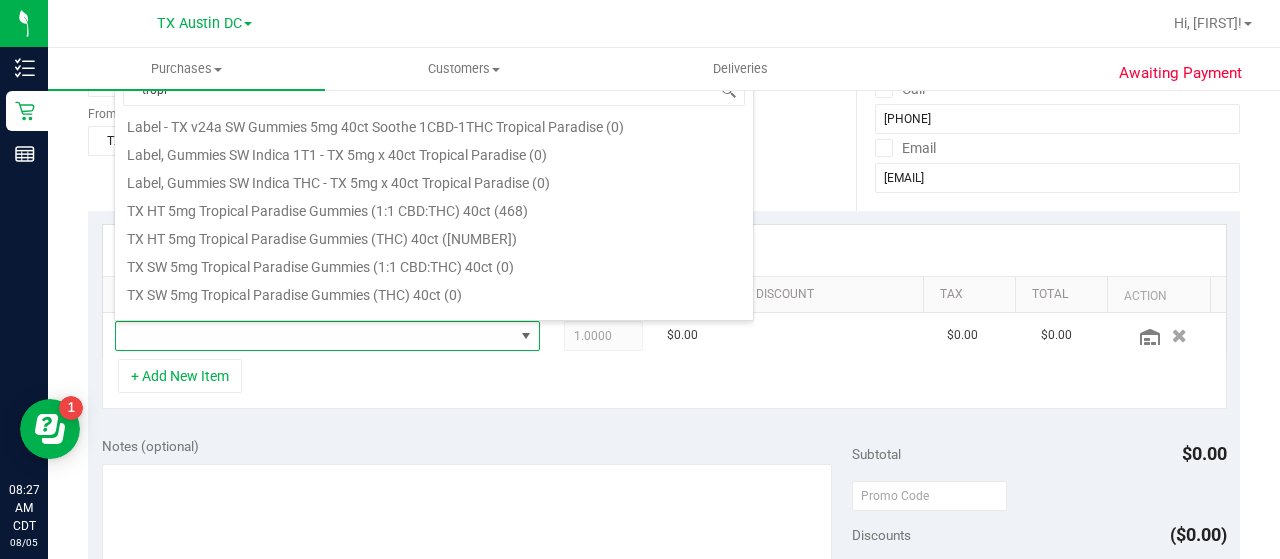 scroll, scrollTop: 260, scrollLeft: 0, axis: vertical 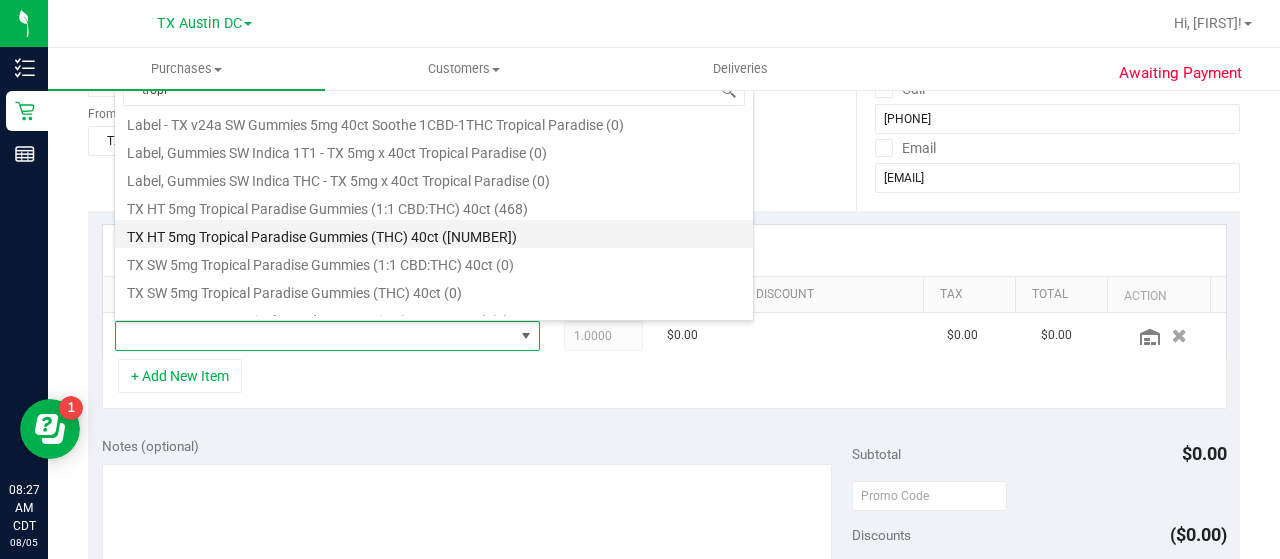click on "TX HT 5mg Tropical Paradise Gummies (THC) 40ct (338)" at bounding box center (434, 234) 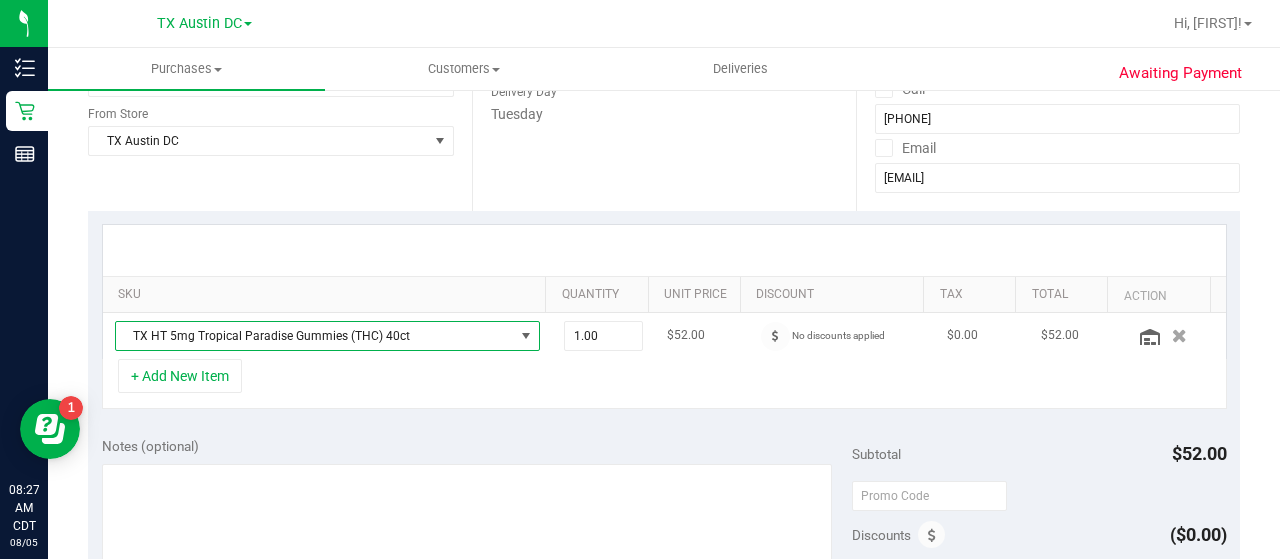 click at bounding box center (526, 336) 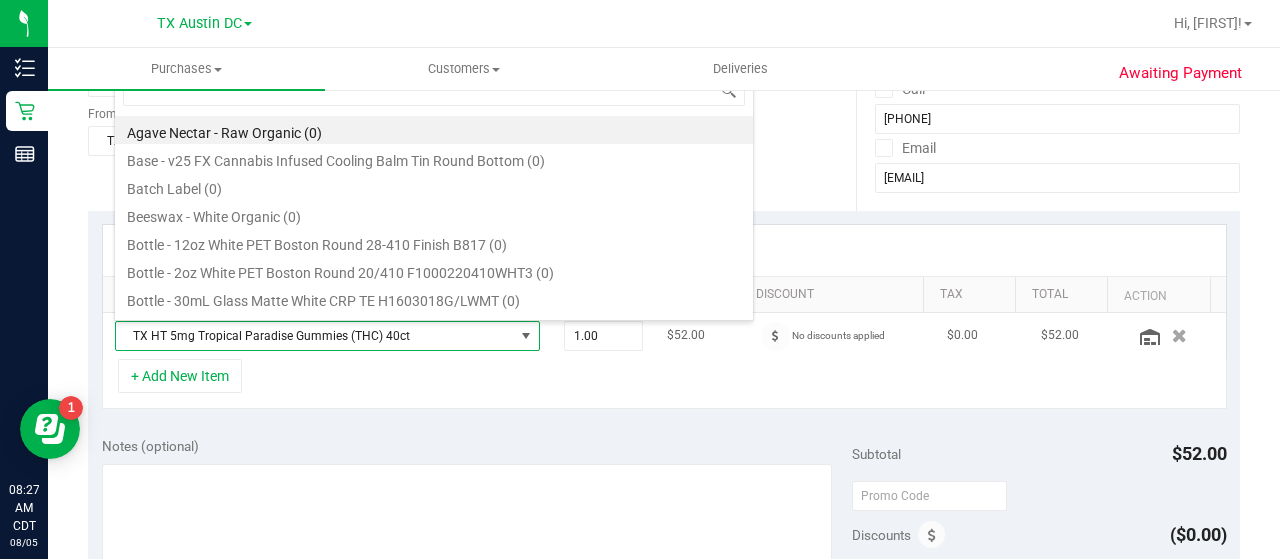 scroll, scrollTop: 99970, scrollLeft: 99586, axis: both 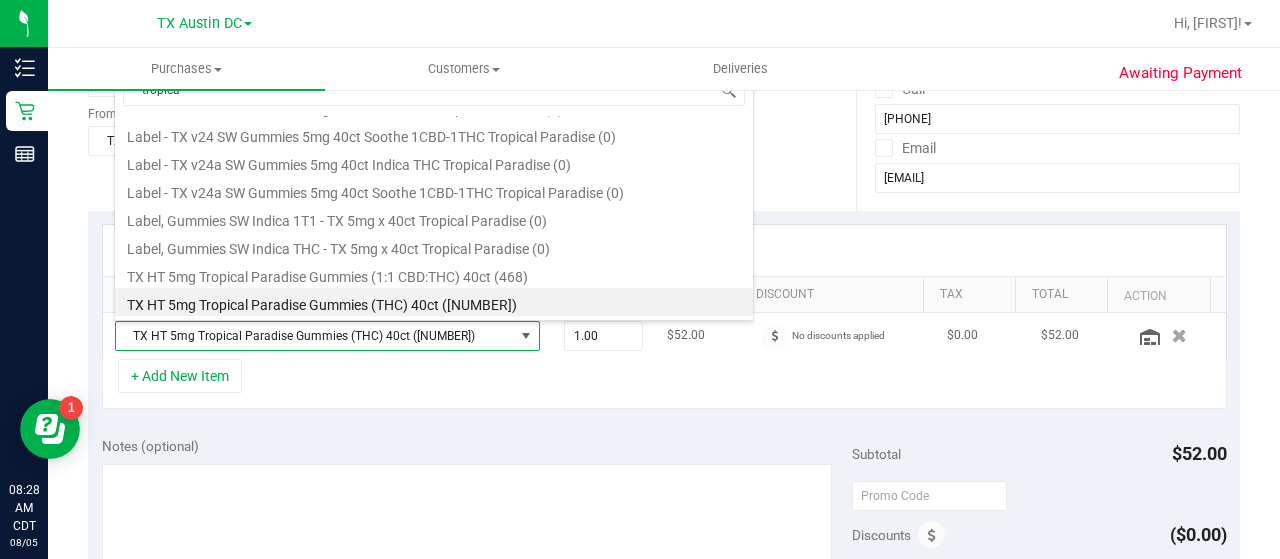 type on "tropical" 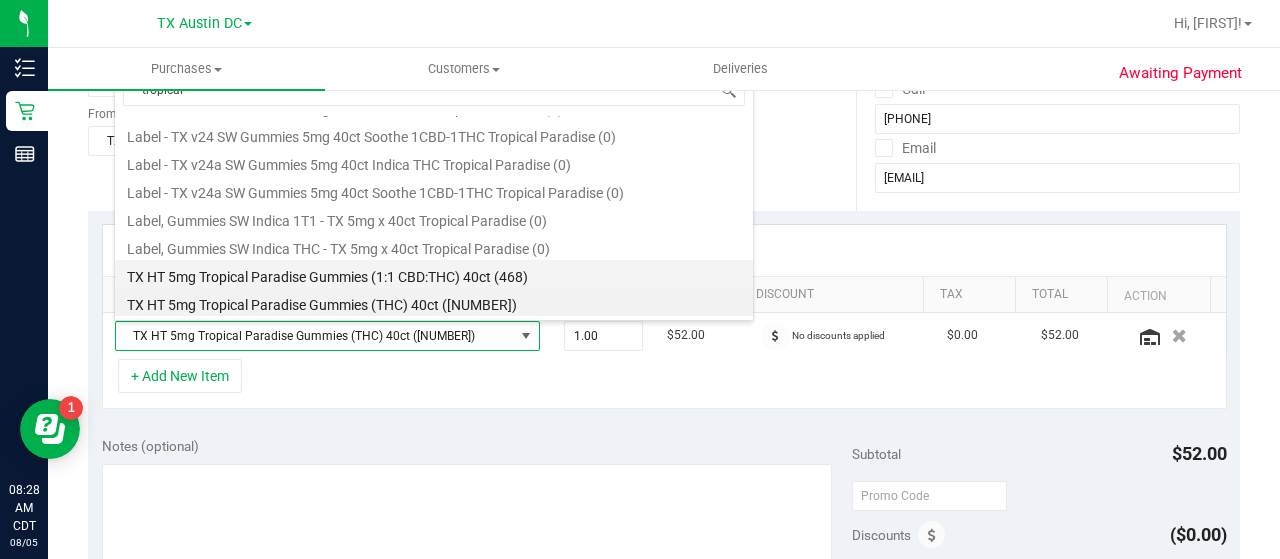 click on "TX HT 5mg Tropical Paradise Gummies (1:1 CBD:THC) 40ct (468)" at bounding box center [434, 274] 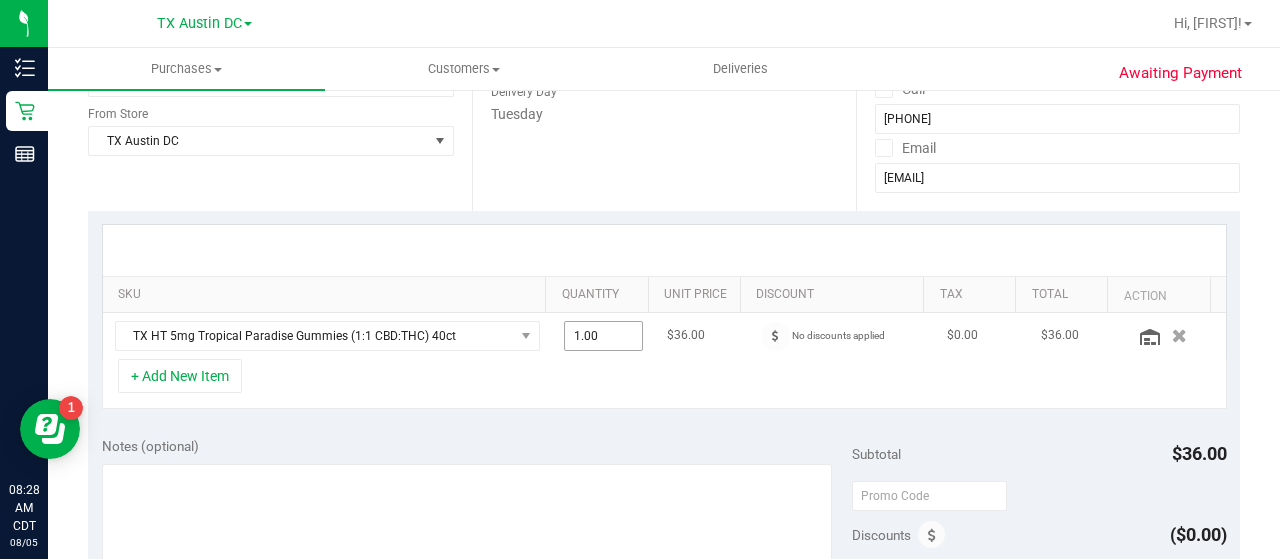 click on "1.00 1" at bounding box center [604, 336] 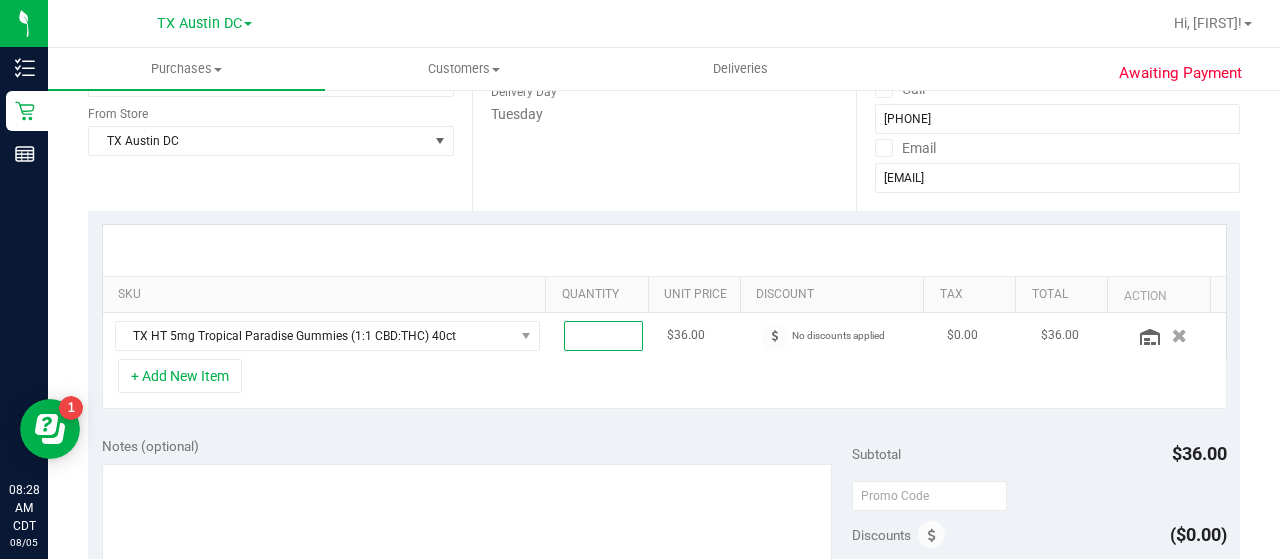 type on "2" 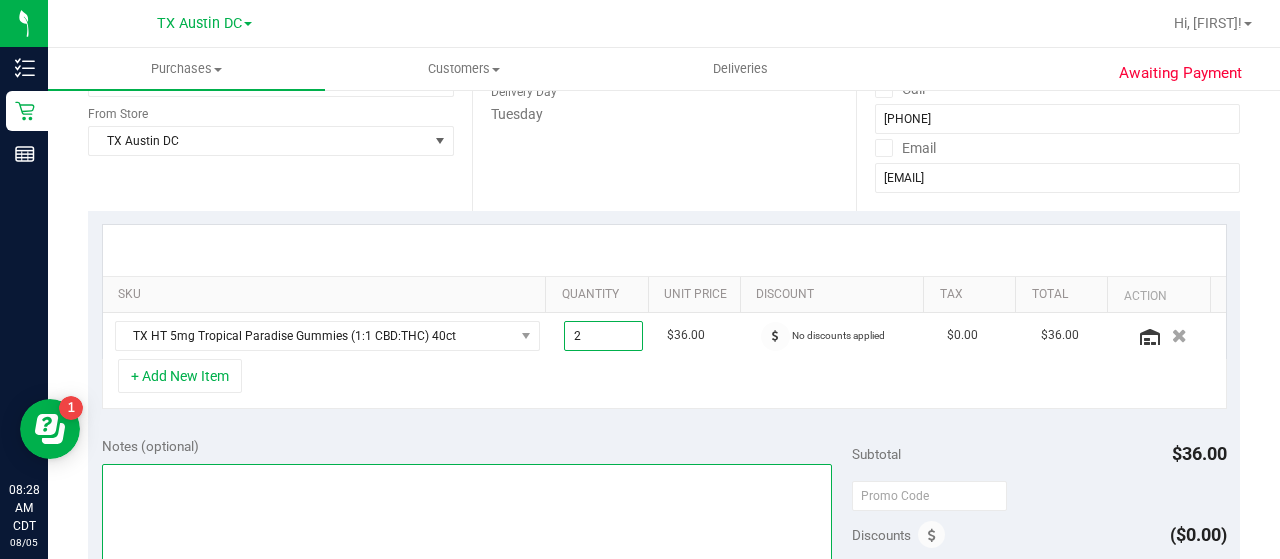 type on "2.00" 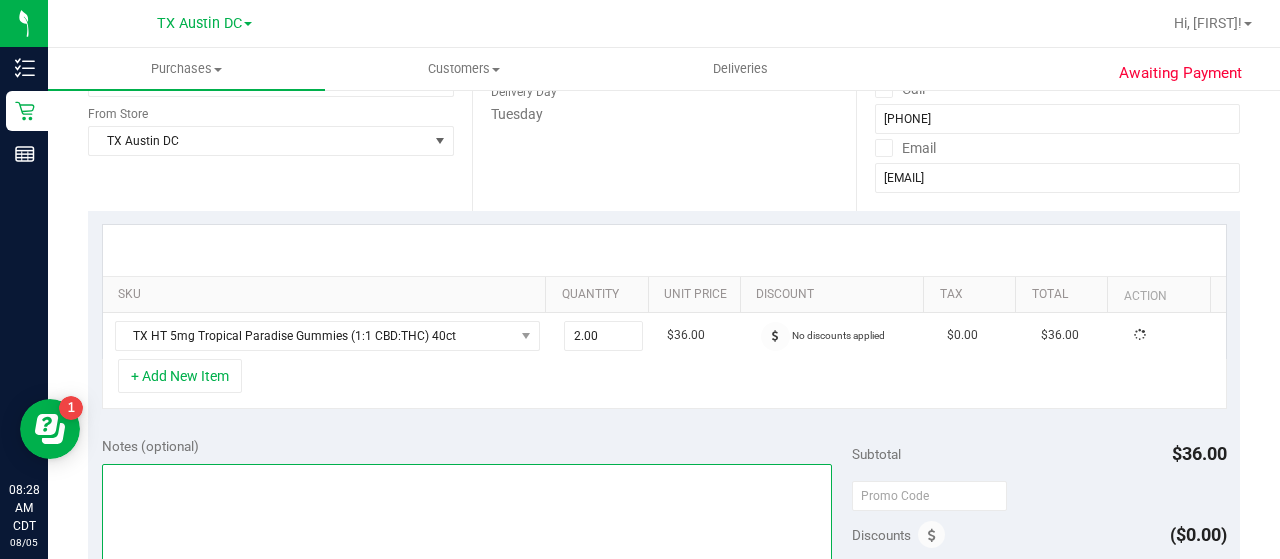 click at bounding box center (467, 560) 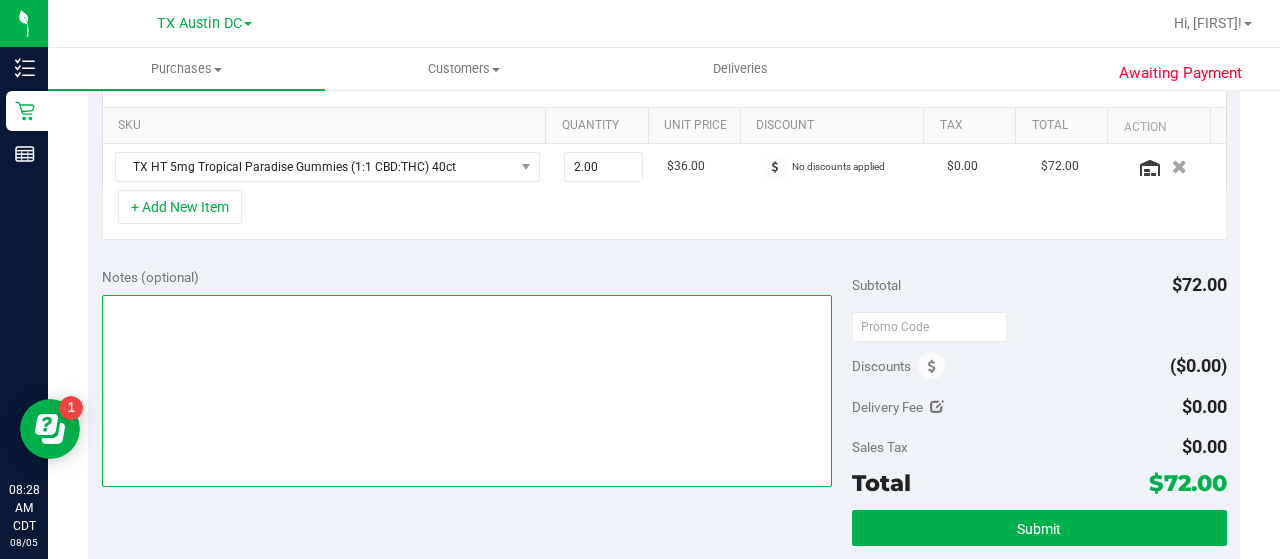 scroll, scrollTop: 490, scrollLeft: 0, axis: vertical 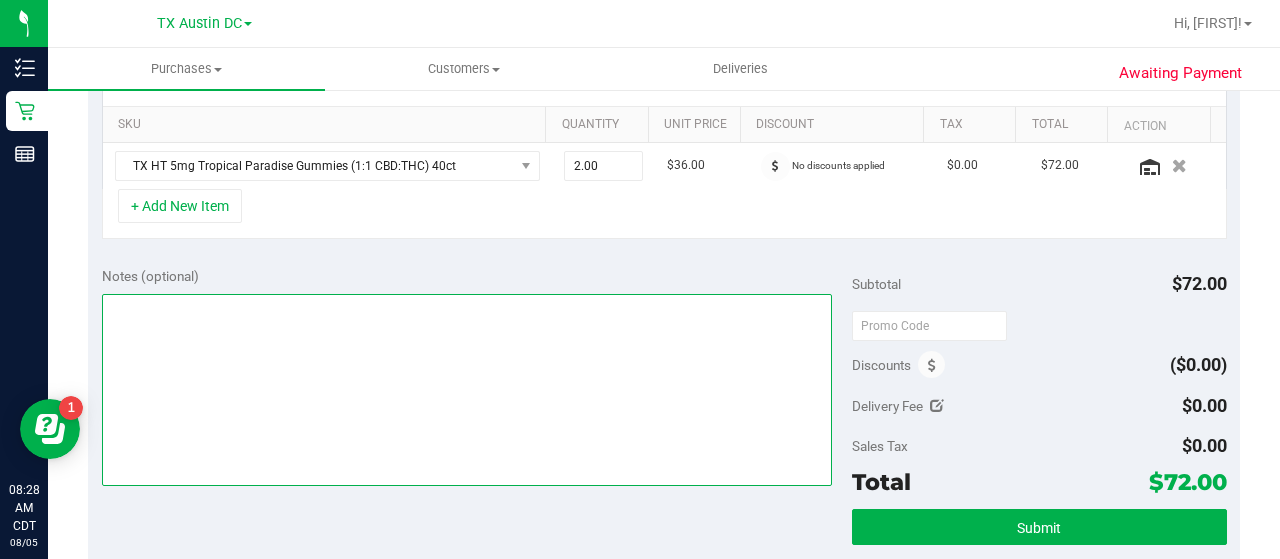 click at bounding box center (467, 390) 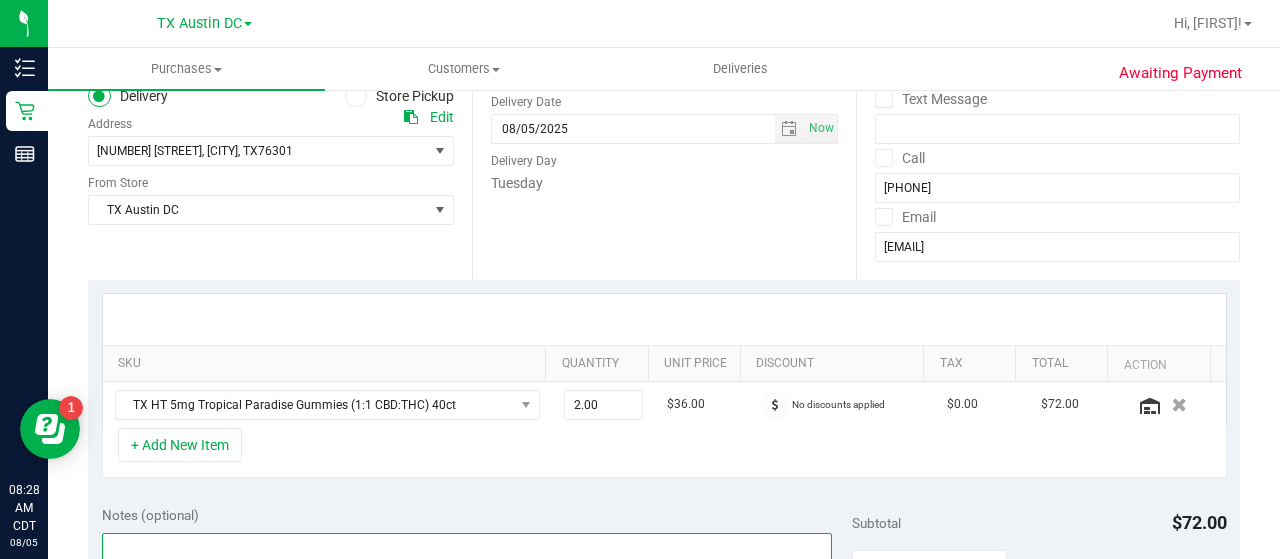 scroll, scrollTop: 252, scrollLeft: 0, axis: vertical 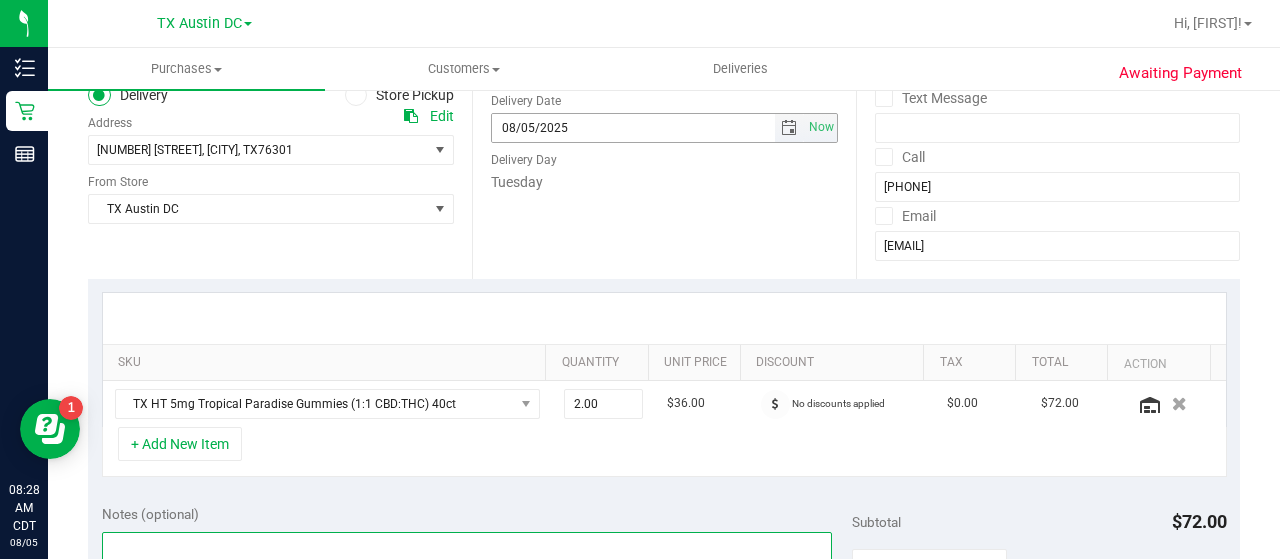 click at bounding box center [789, 128] 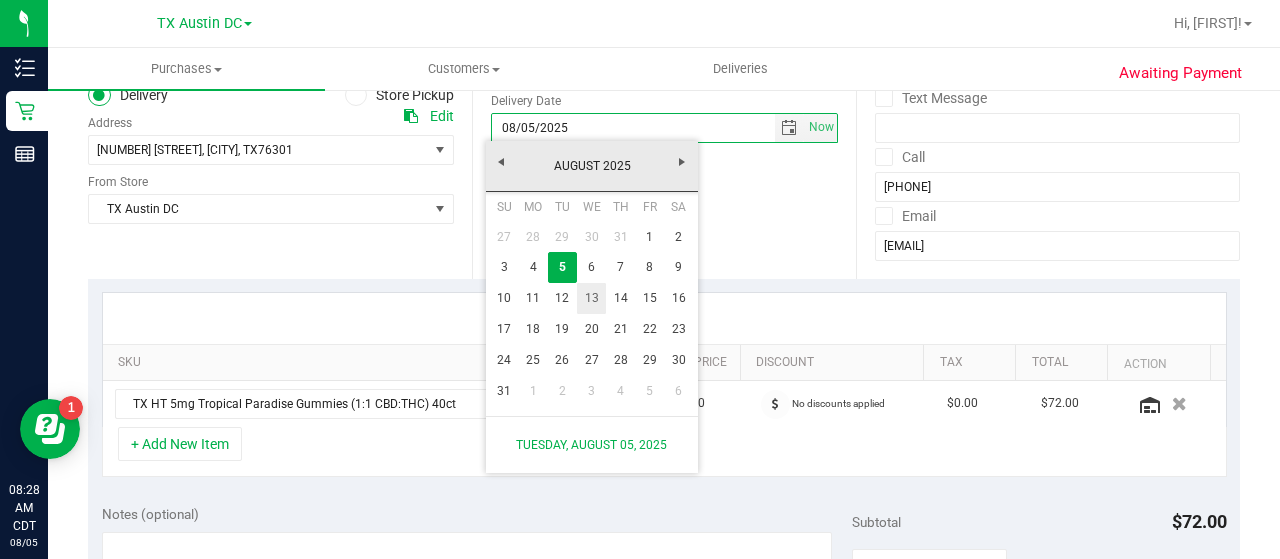click on "13" at bounding box center (591, 298) 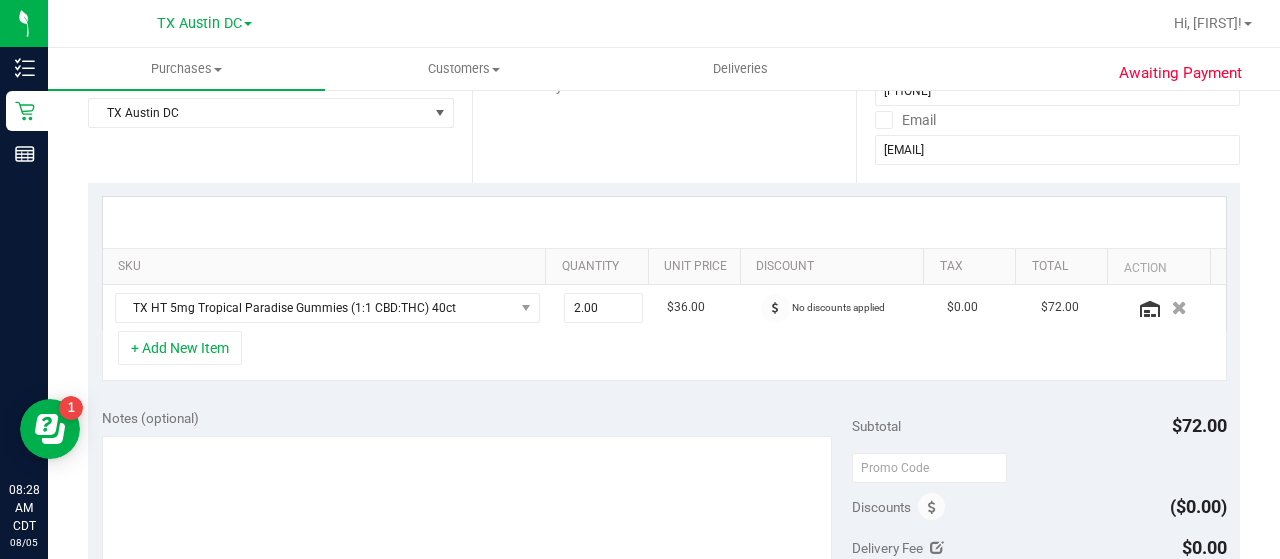 scroll, scrollTop: 350, scrollLeft: 0, axis: vertical 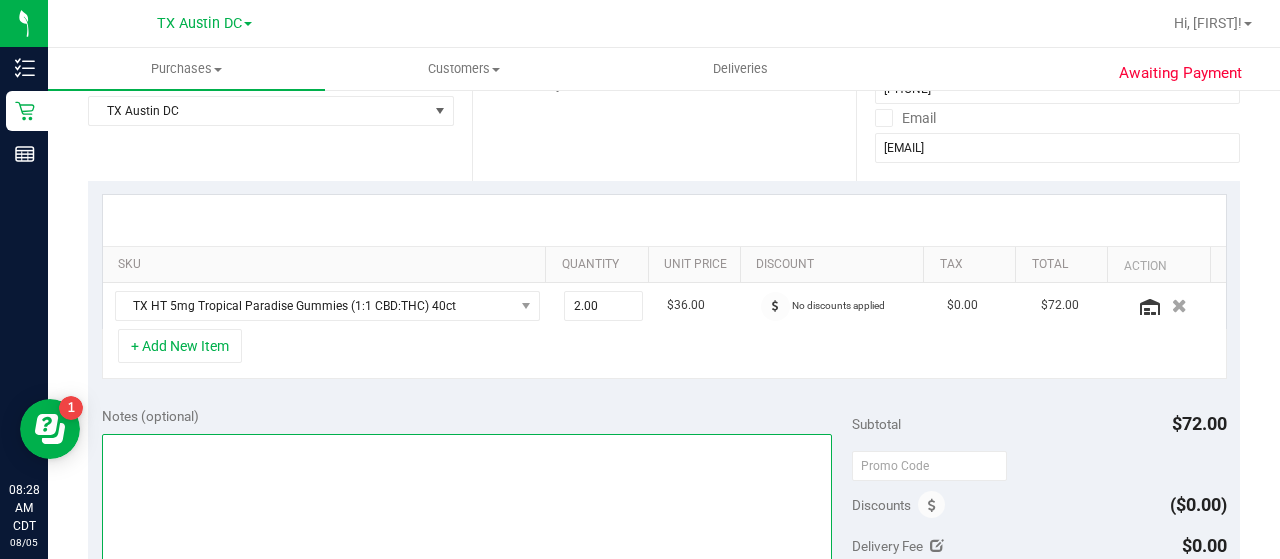 click at bounding box center (467, 530) 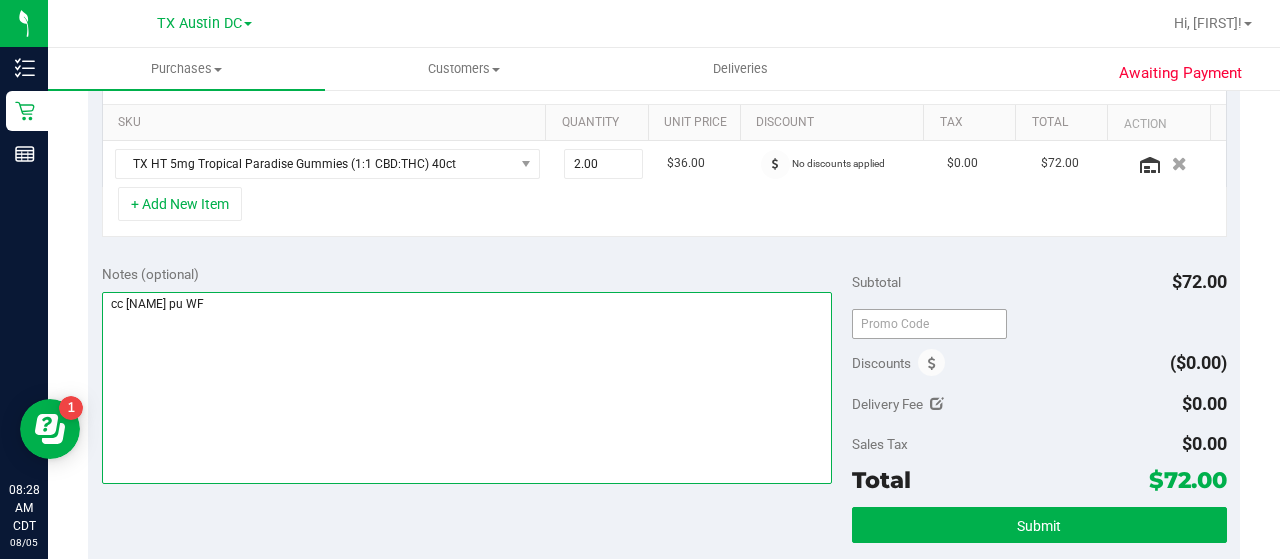 scroll, scrollTop: 493, scrollLeft: 0, axis: vertical 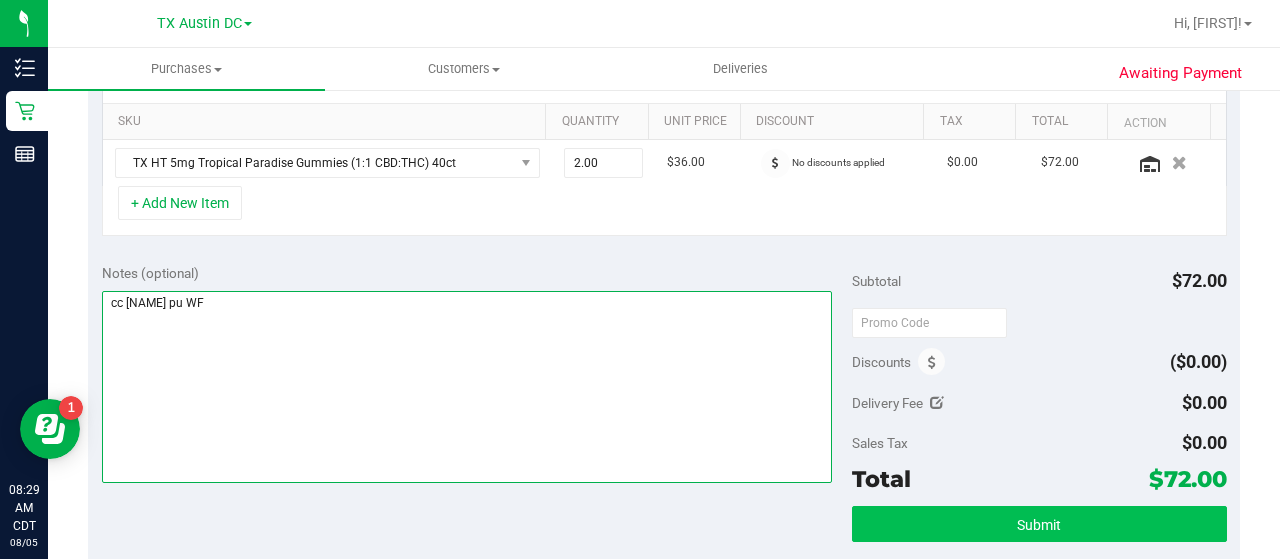 type on "cc jp 8/5 pu WF" 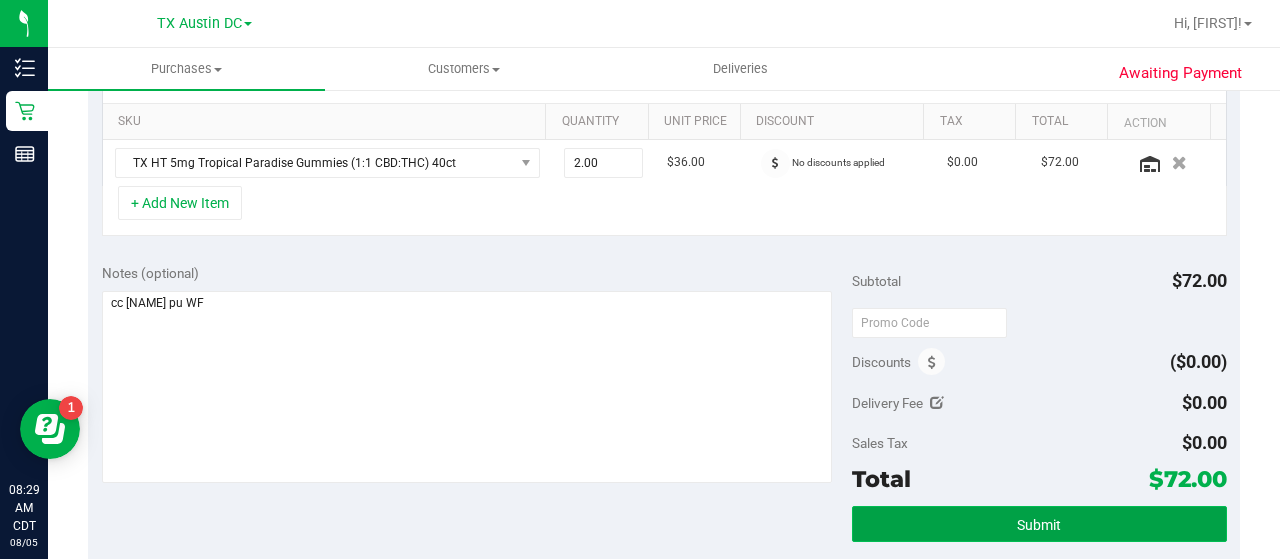 click on "Submit" at bounding box center (1039, 524) 